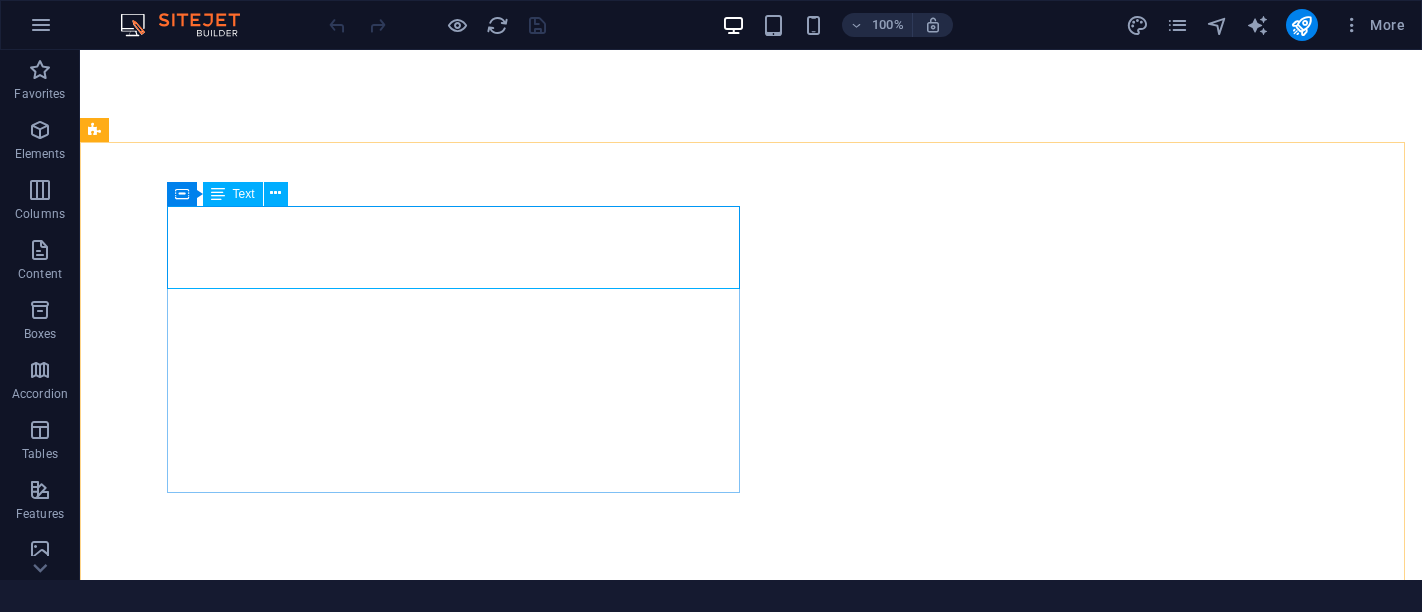scroll, scrollTop: 0, scrollLeft: 0, axis: both 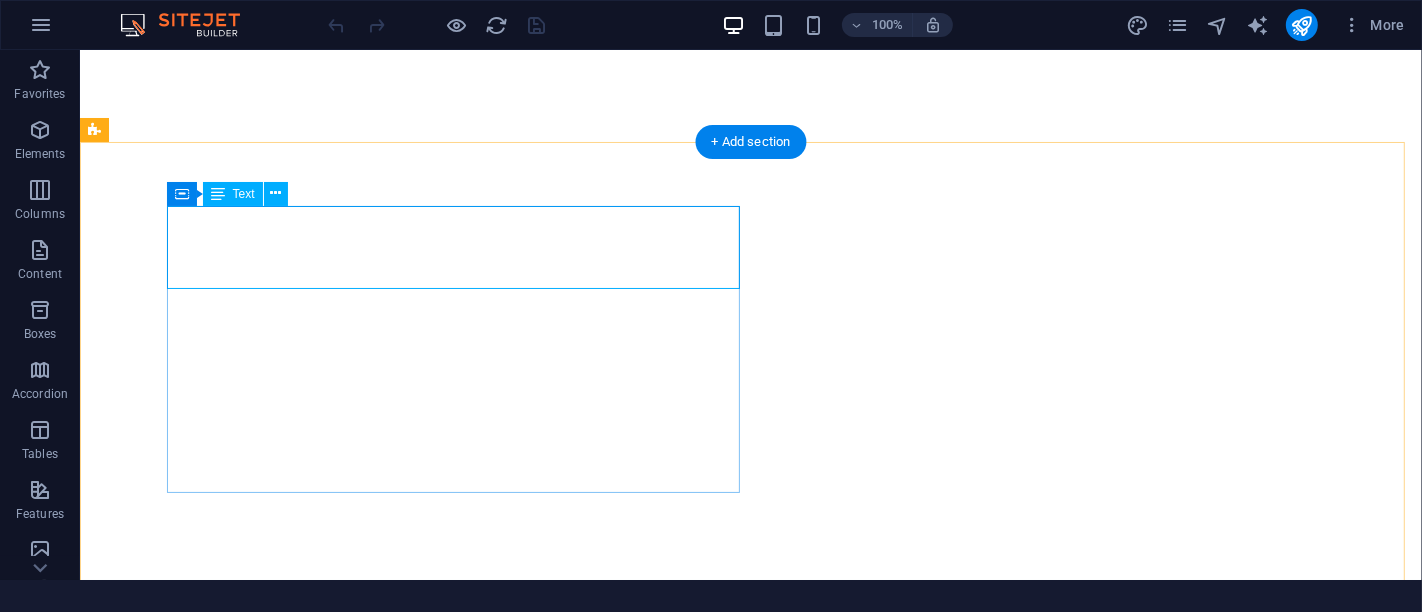 drag, startPoint x: 223, startPoint y: 203, endPoint x: 289, endPoint y: 262, distance: 88.52683 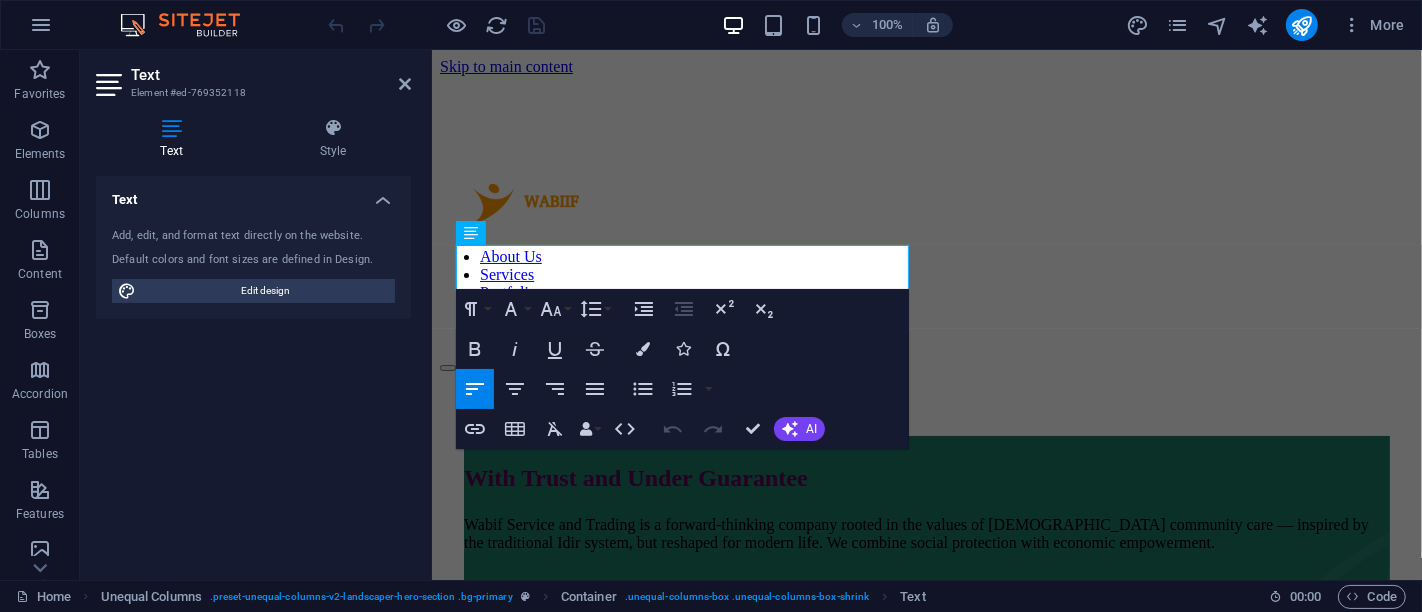 scroll, scrollTop: 0, scrollLeft: 0, axis: both 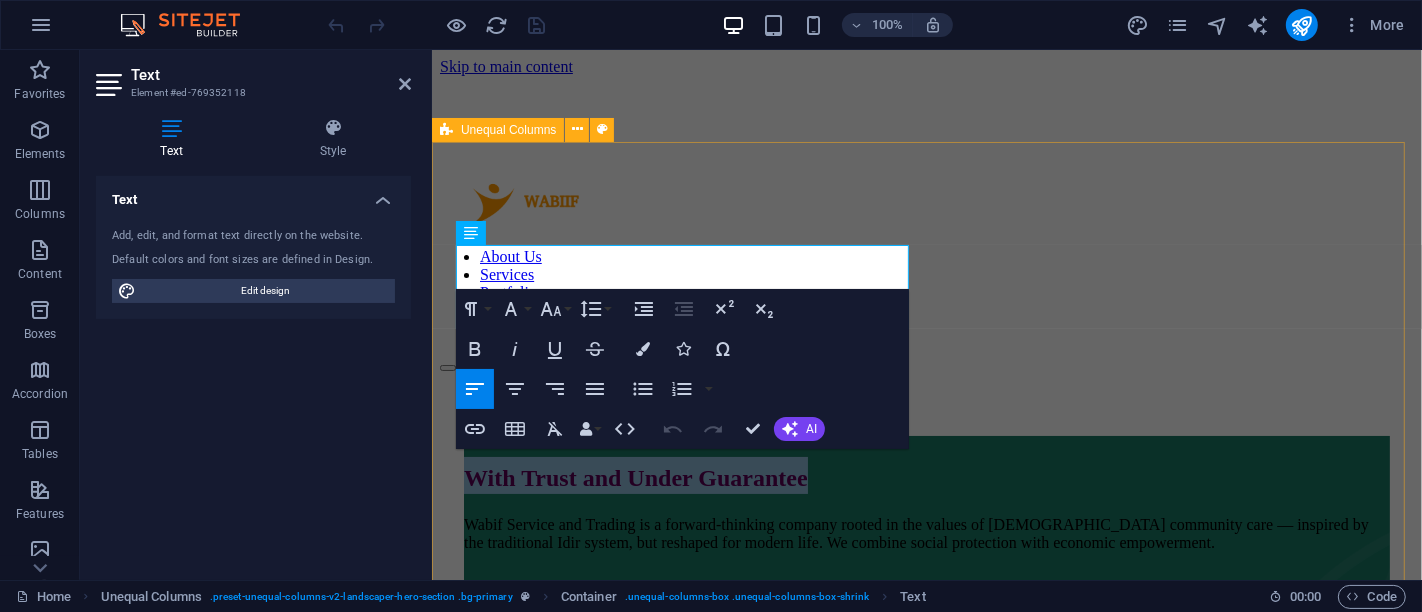 click on "With Trust and Under Guarantee Wabif Service and Trading is a forward-thinking company rooted in the values of [DEMOGRAPHIC_DATA] community care — inspired by the traditional Idir system, but reshaped for modern life. We combine social protection with economic empowerment. contact us free quote" at bounding box center [926, 884] 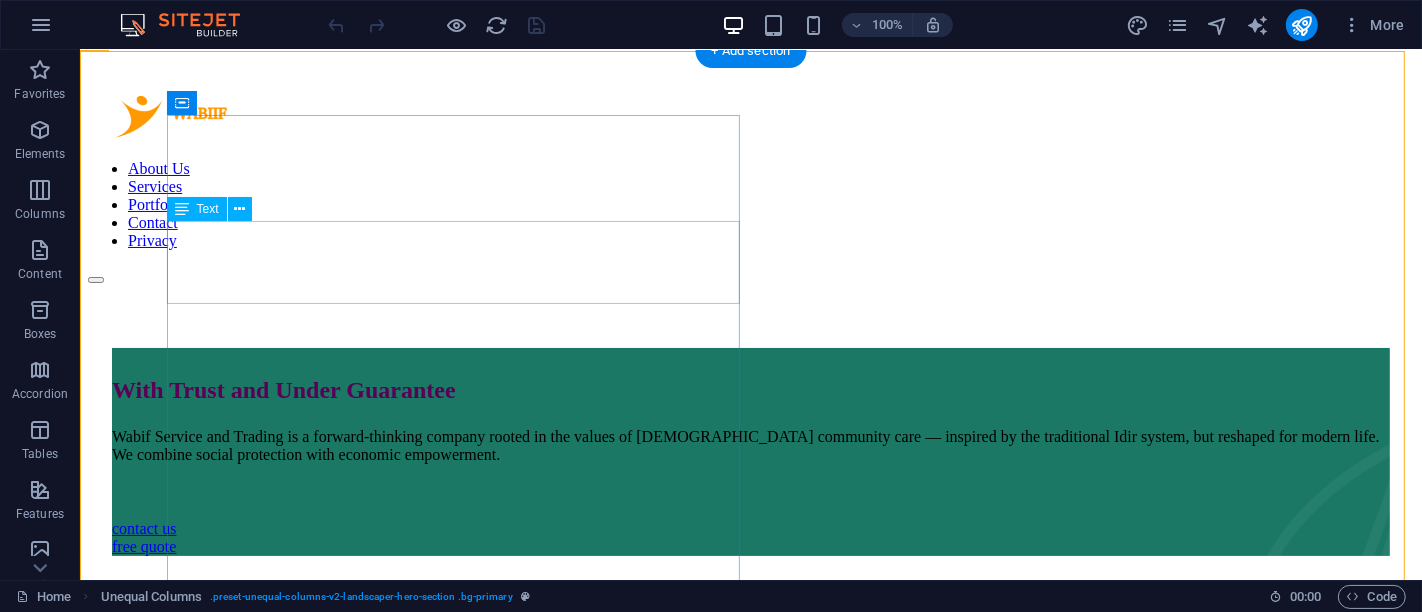 scroll, scrollTop: 101, scrollLeft: 0, axis: vertical 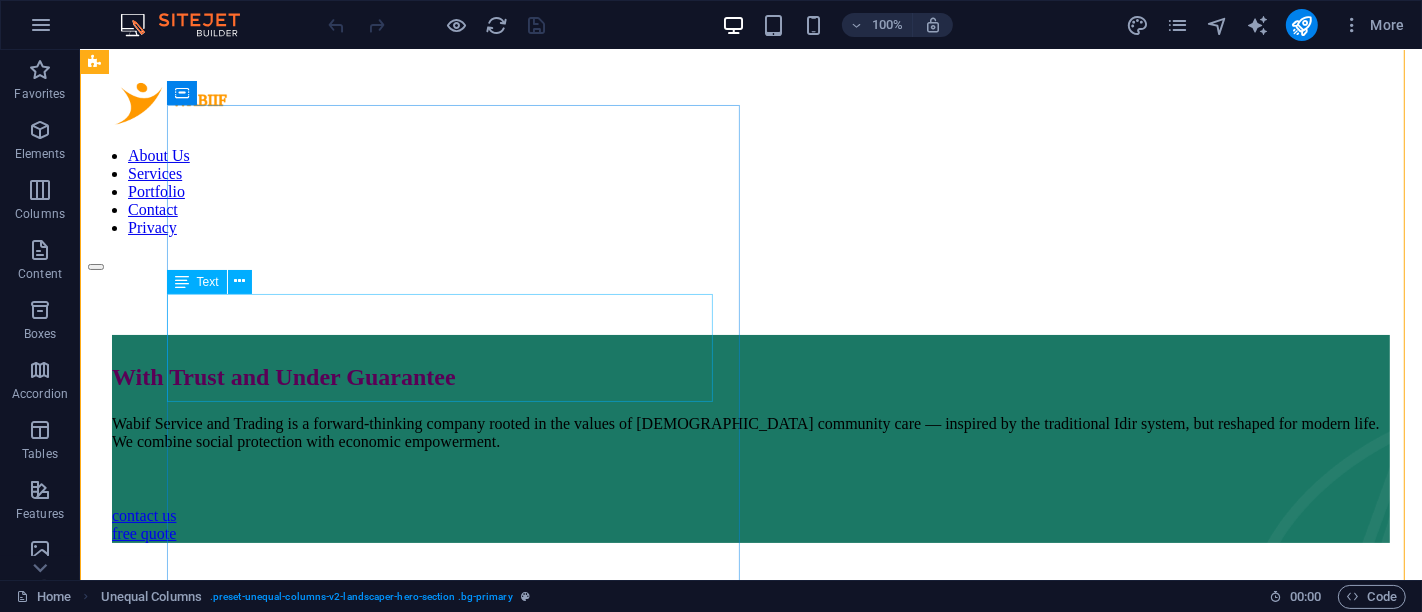 click on "Wabif Service and Trading is a forward-thinking company rooted in the values of [DEMOGRAPHIC_DATA] community care — inspired by the traditional Idir system, but reshaped for modern life. We combine social protection with economic empowerment." at bounding box center (750, 433) 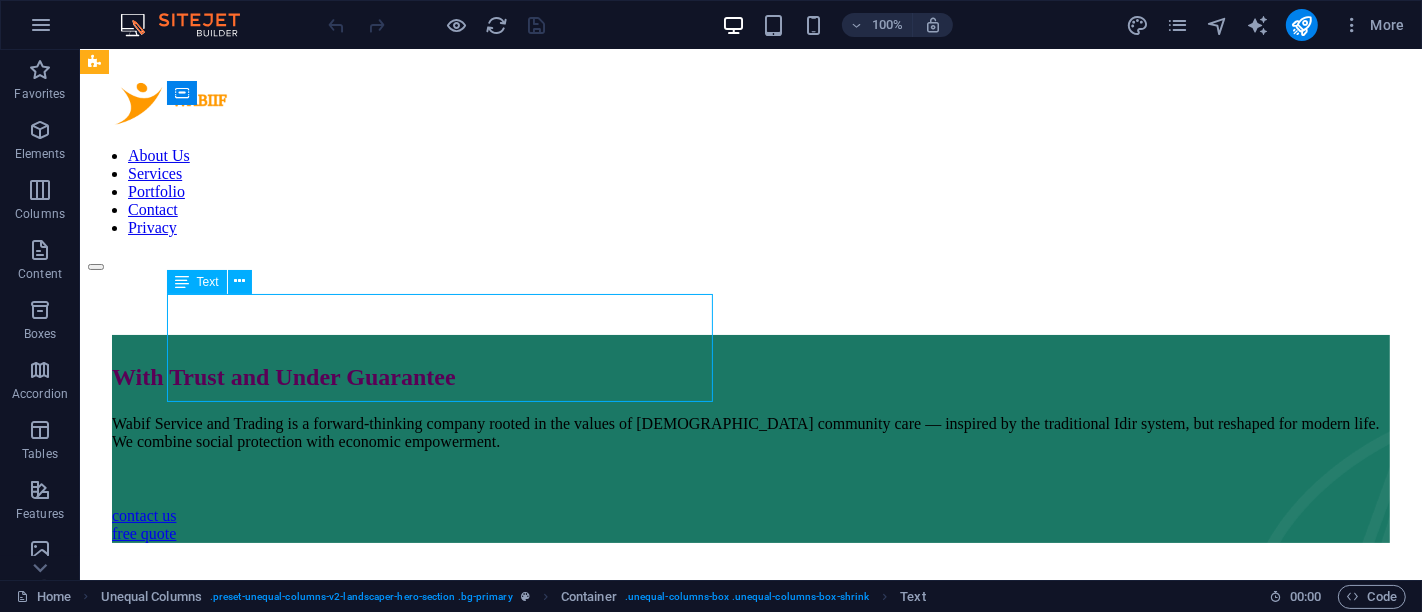 click on "Wabif Service and Trading is a forward-thinking company rooted in the values of [DEMOGRAPHIC_DATA] community care — inspired by the traditional Idir system, but reshaped for modern life. We combine social protection with economic empowerment." at bounding box center (750, 433) 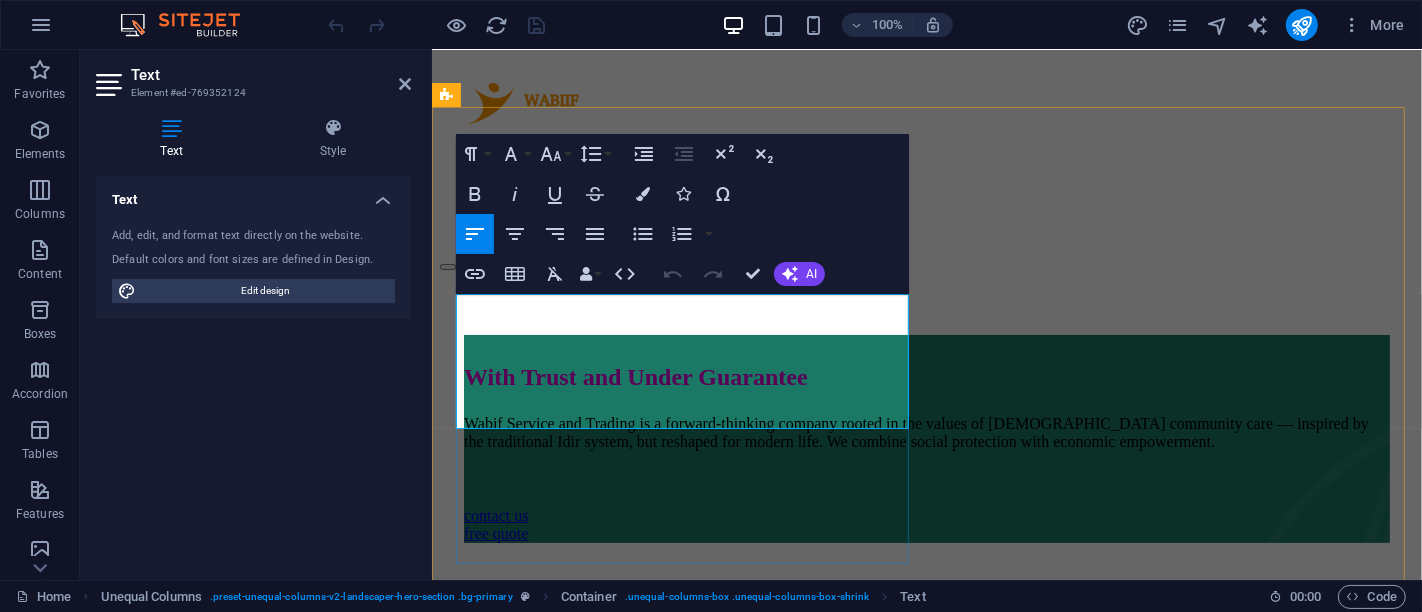 scroll, scrollTop: 34, scrollLeft: 0, axis: vertical 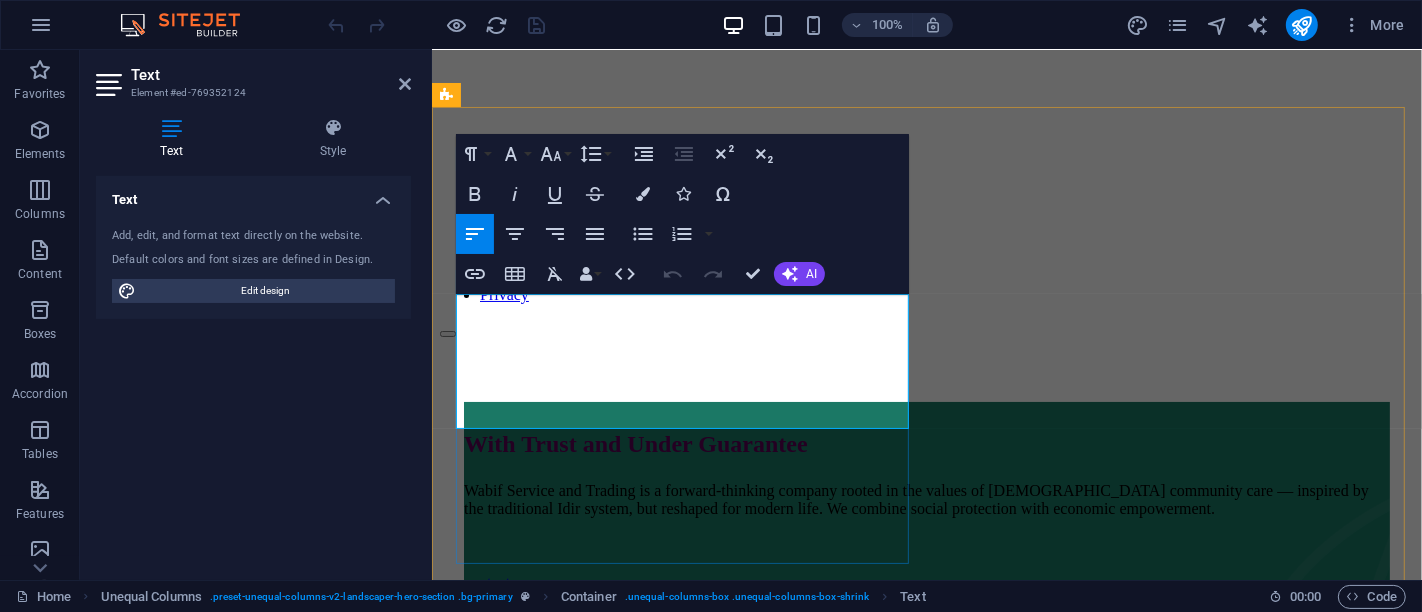 click on "Wabif Service and Trading is a forward-thinking company rooted in the values of [DEMOGRAPHIC_DATA] community care — inspired by the traditional Idir system, but reshaped for modern life. We combine social protection with economic empowerment." at bounding box center [926, 500] 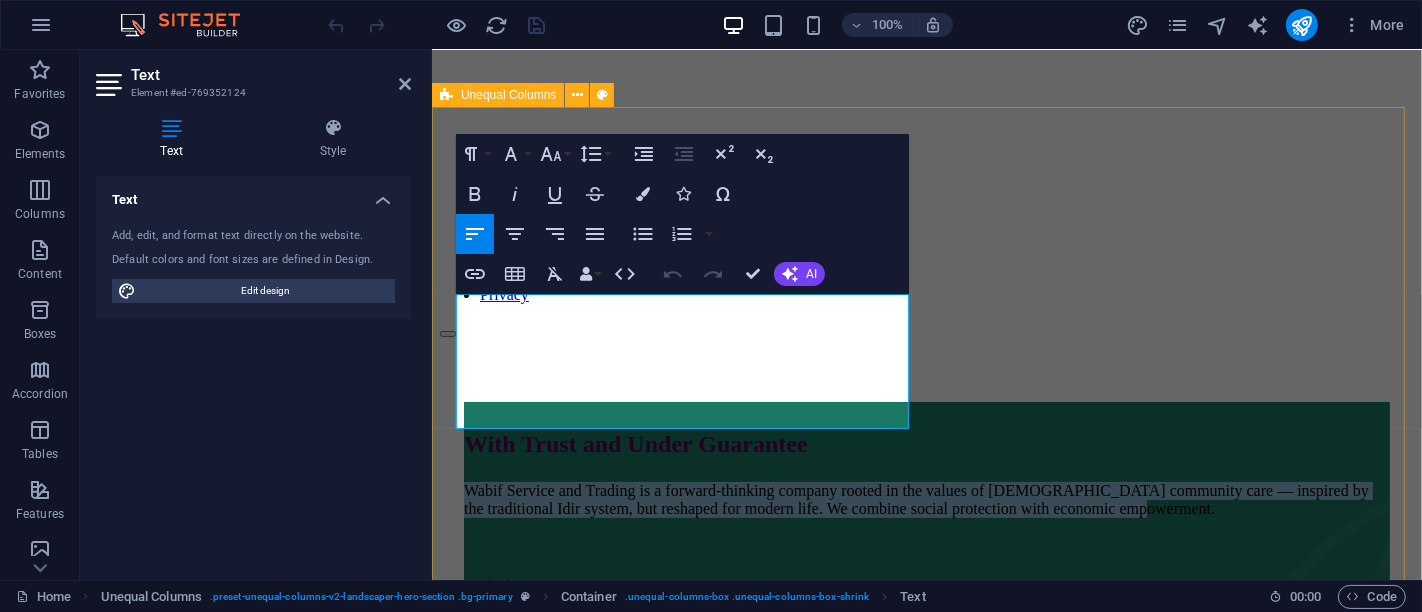 drag, startPoint x: 719, startPoint y: 408, endPoint x: 440, endPoint y: 315, distance: 294.09183 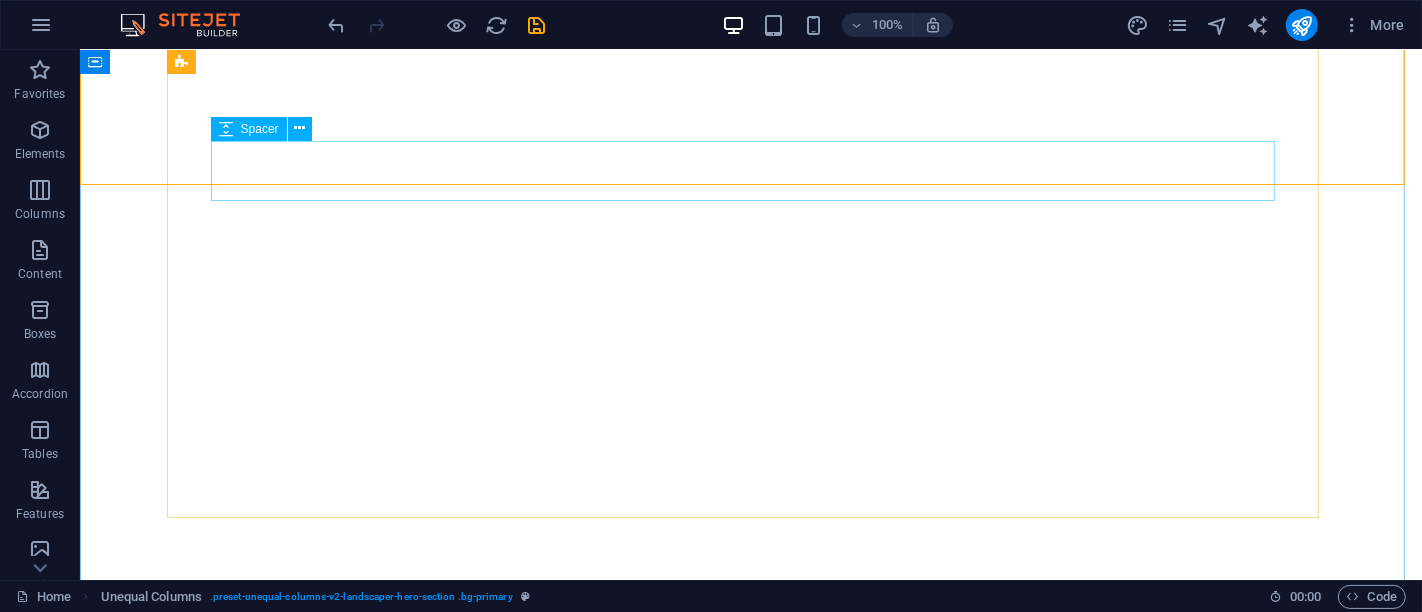 scroll, scrollTop: 788, scrollLeft: 0, axis: vertical 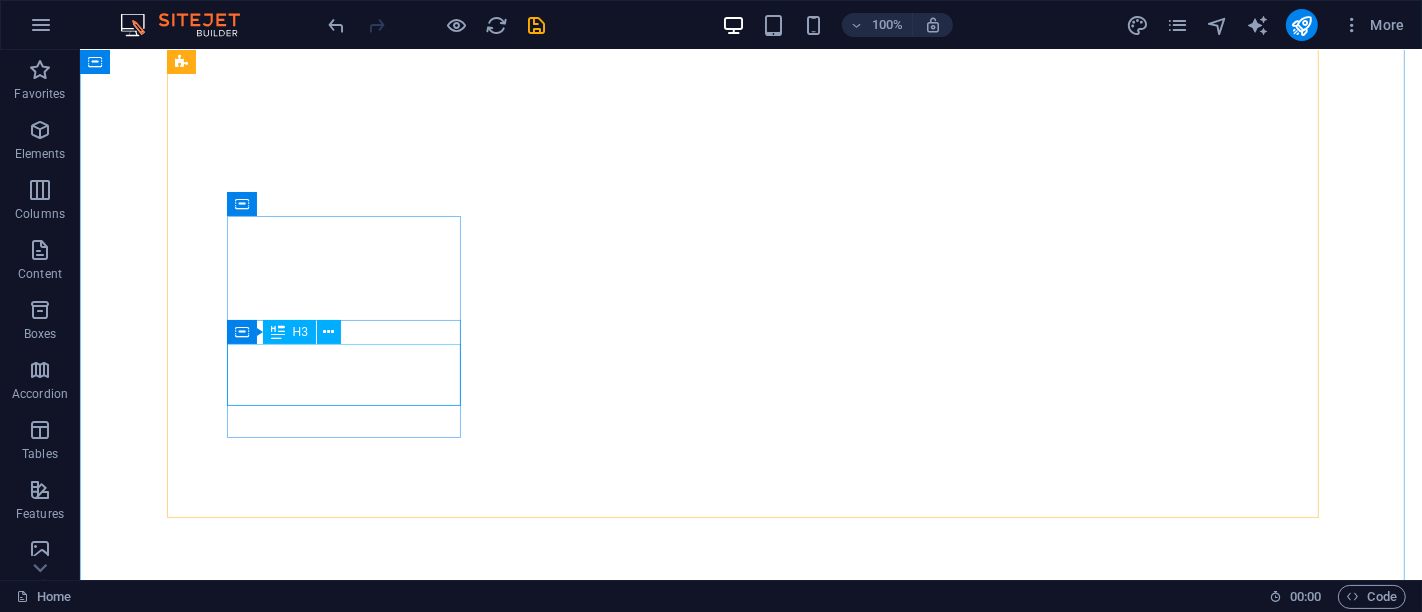 click on "Community-Based Service" at bounding box center [750, 1816] 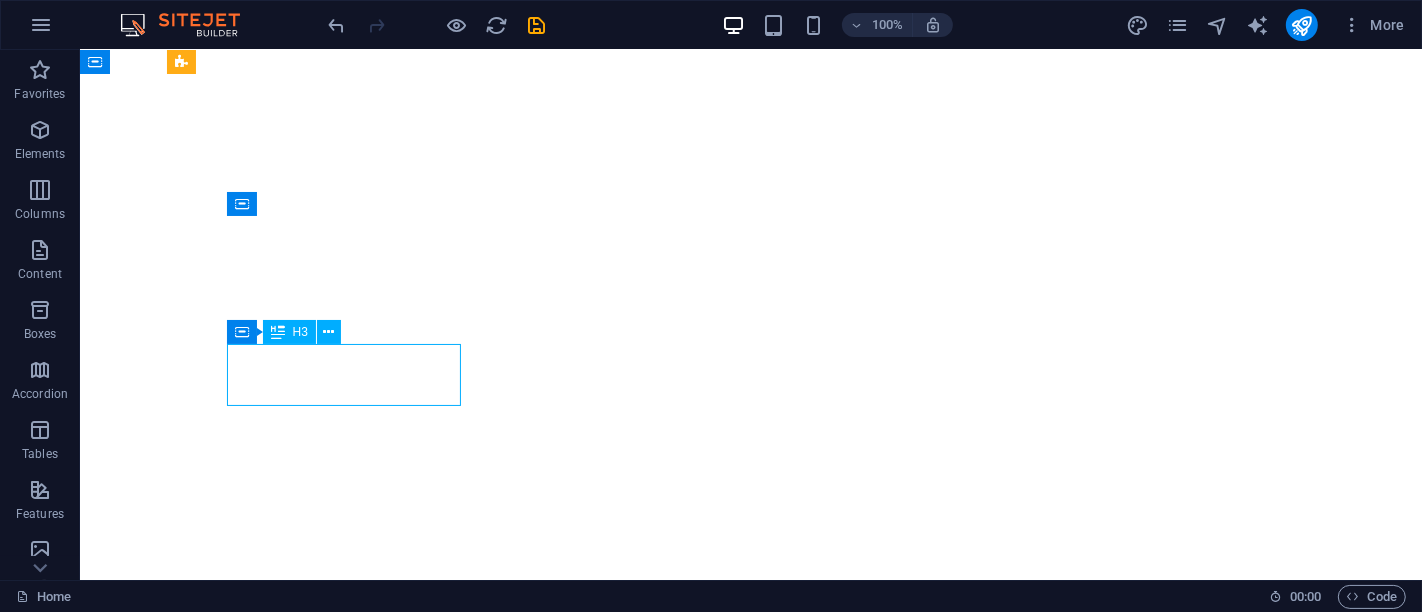 click on "Community-Based Service" at bounding box center [750, 1816] 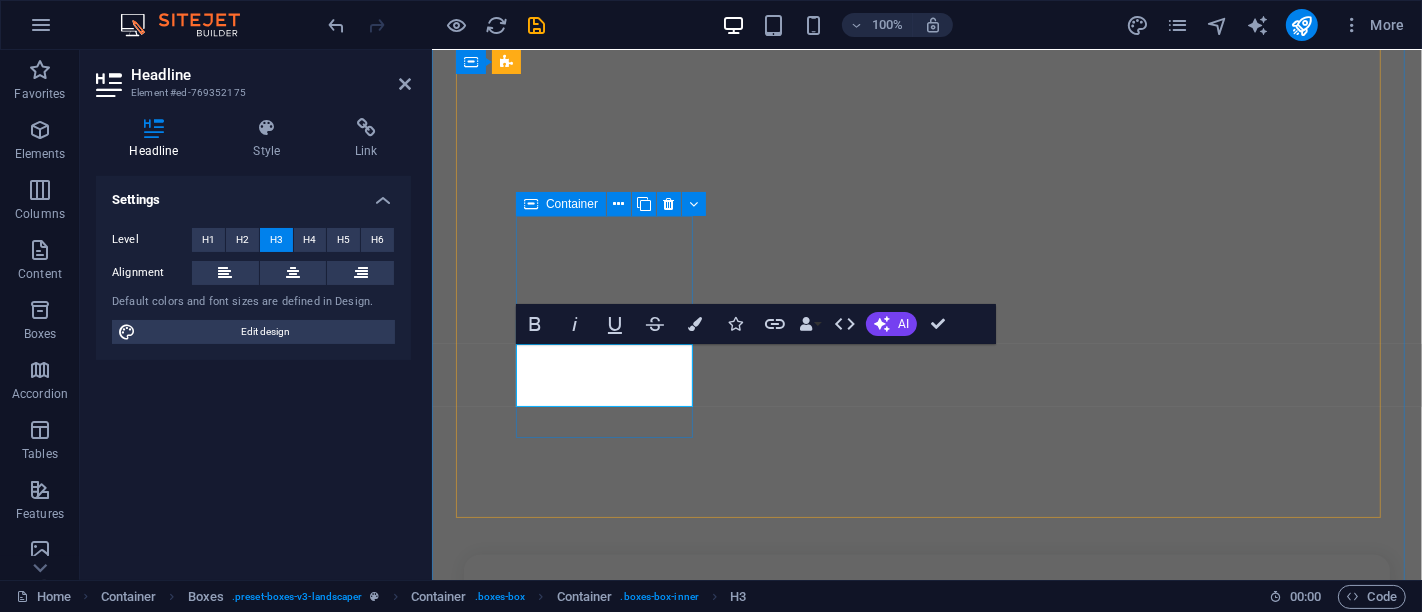 click on ".fa-secondary{opacity:.4} Community-Based Service" at bounding box center (926, 1128) 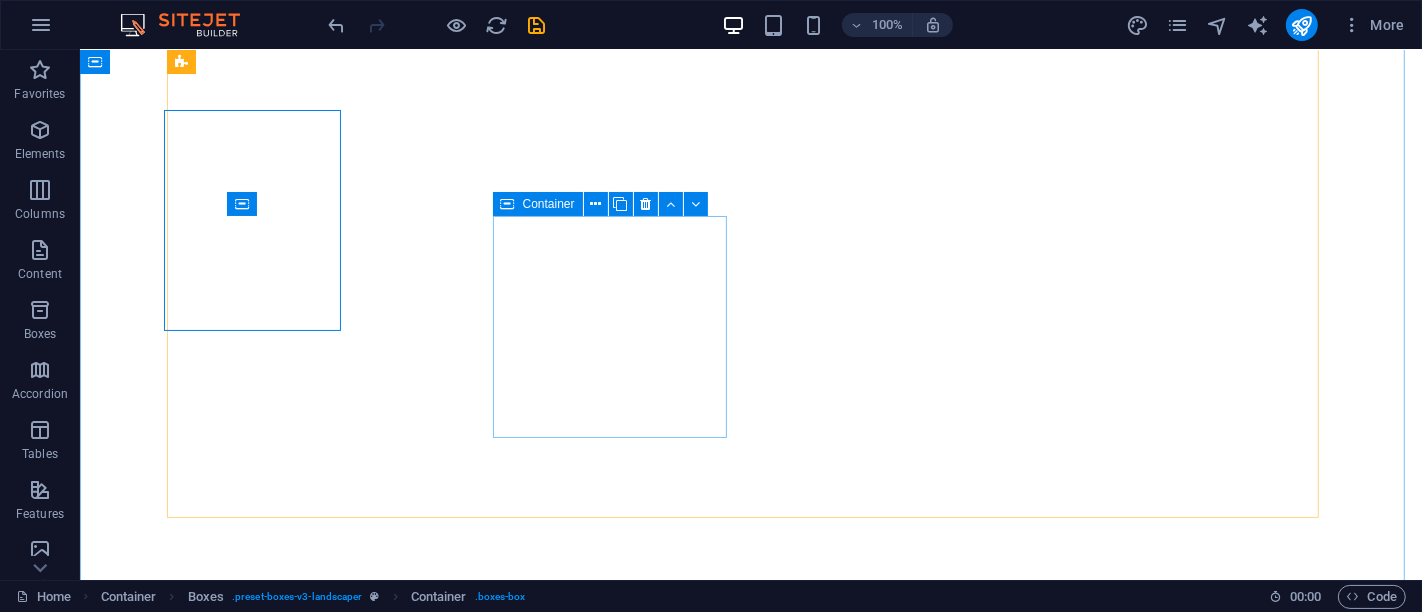 scroll, scrollTop: 788, scrollLeft: 0, axis: vertical 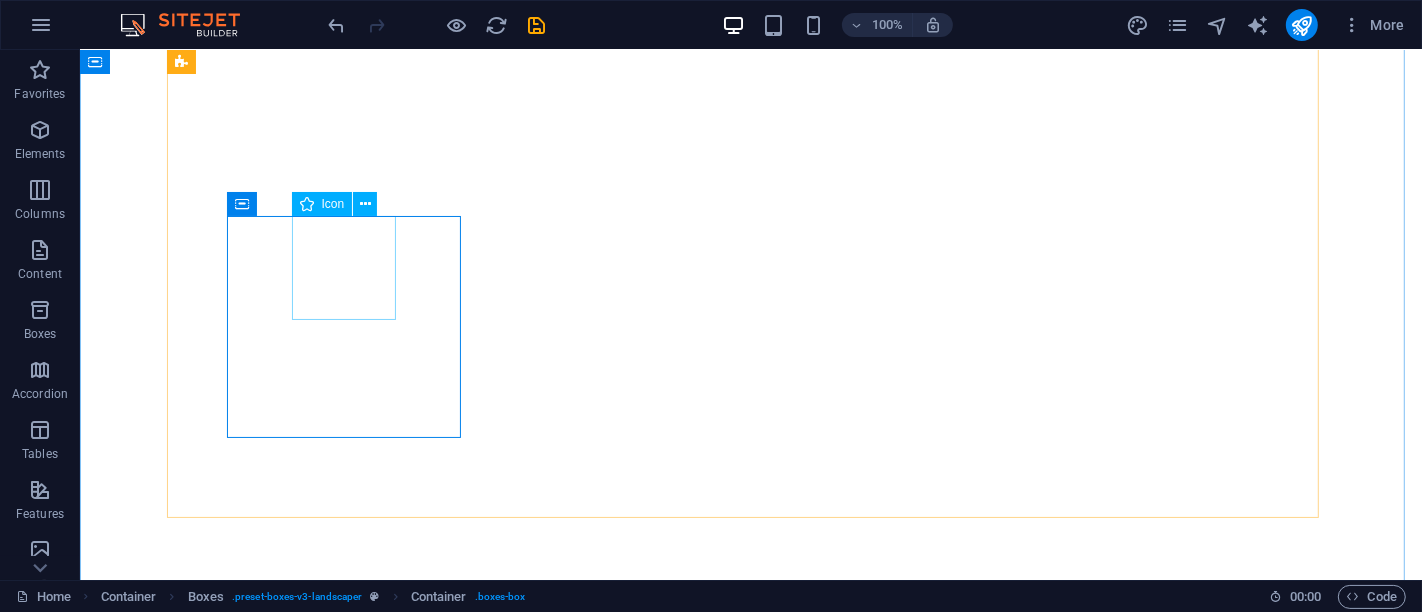 click on ".fa-secondary{opacity:.4}" at bounding box center (750, 1297) 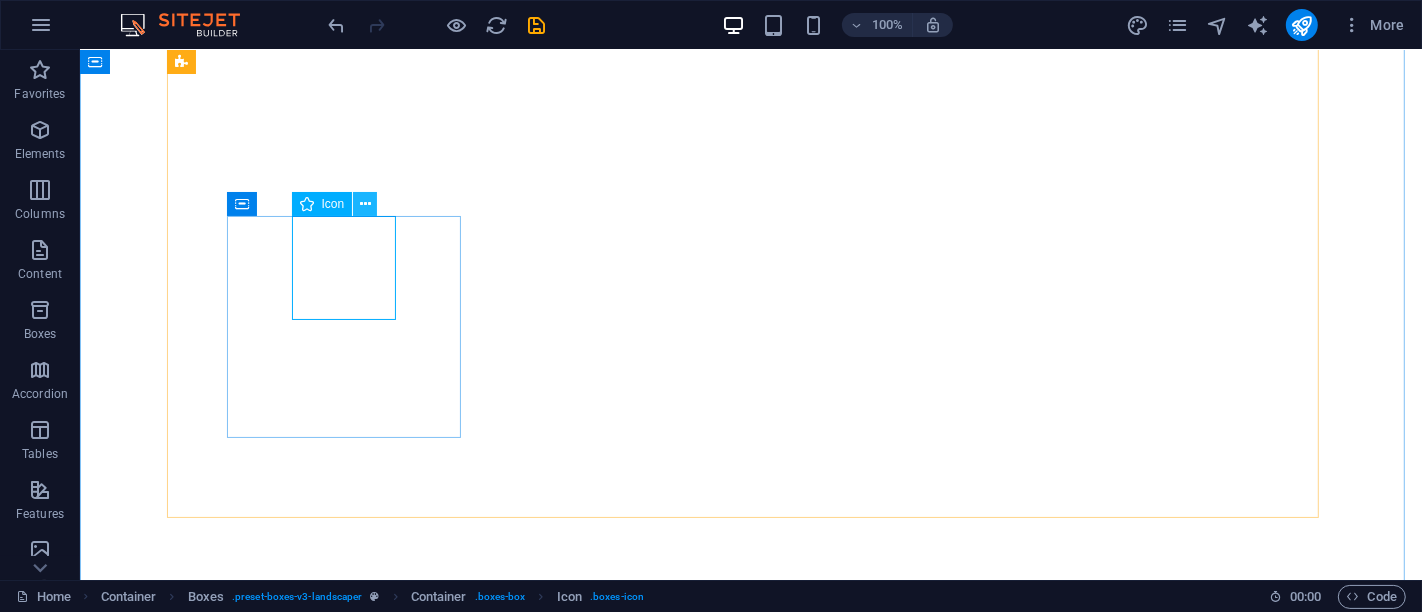 click at bounding box center (365, 204) 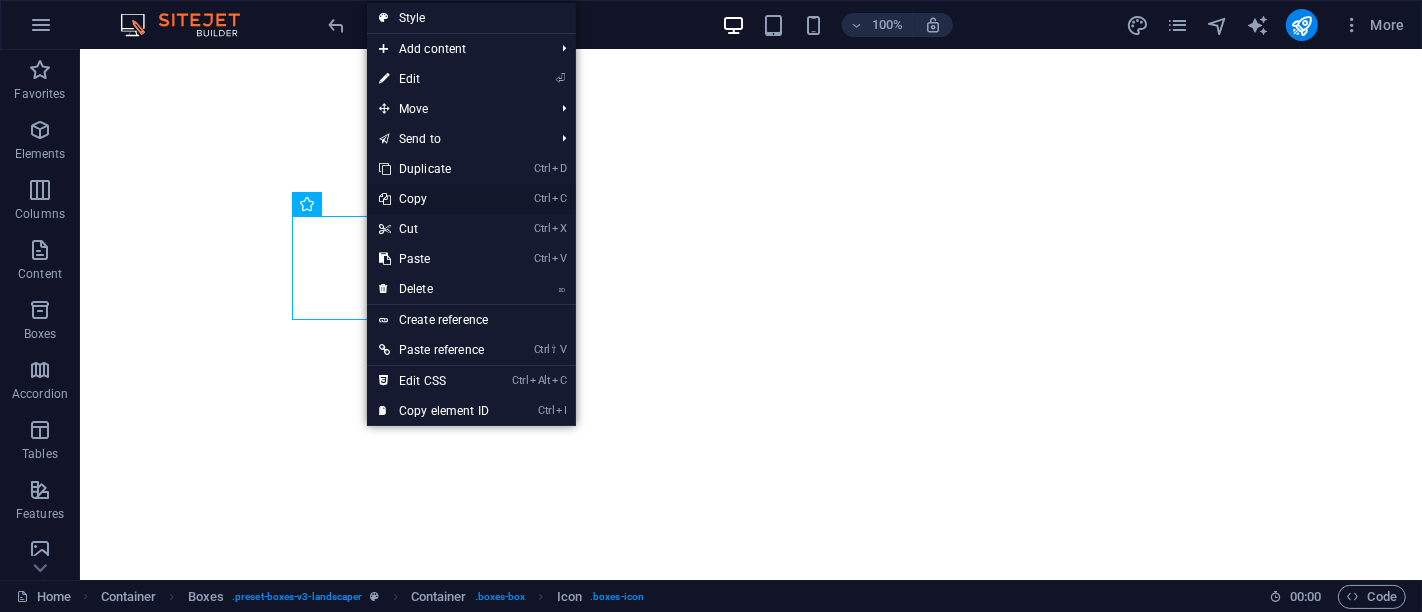 click on "Ctrl C  Copy" at bounding box center (434, 199) 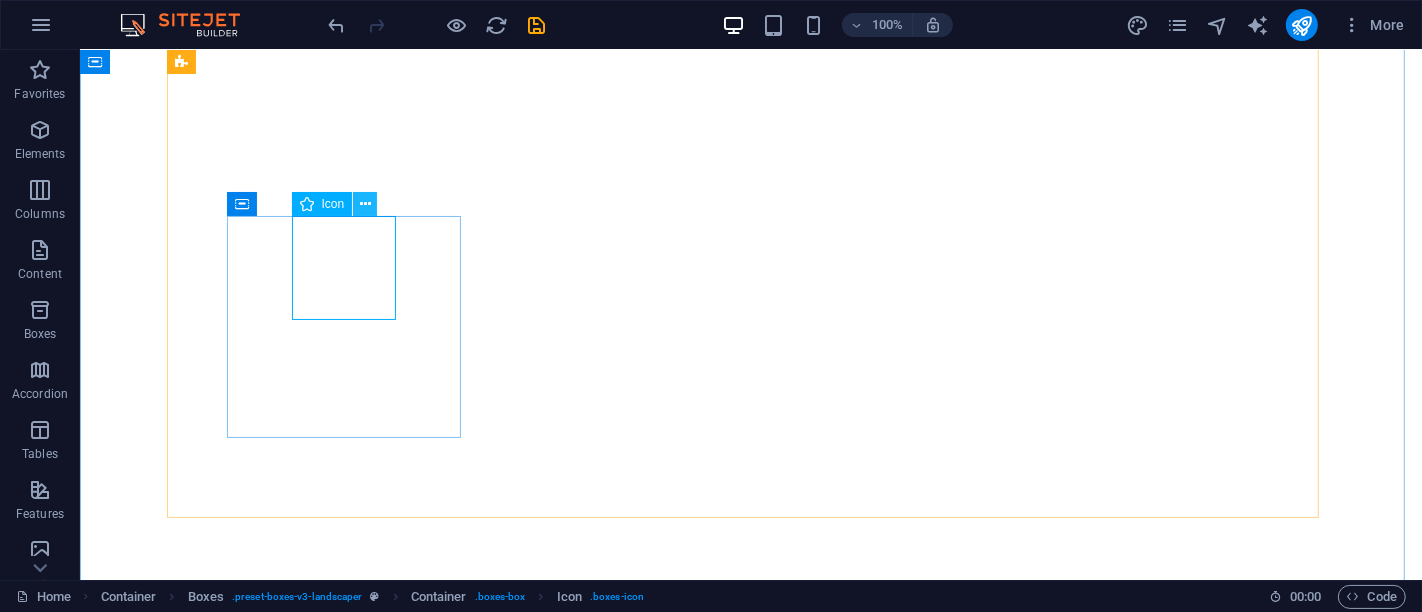 click at bounding box center (365, 204) 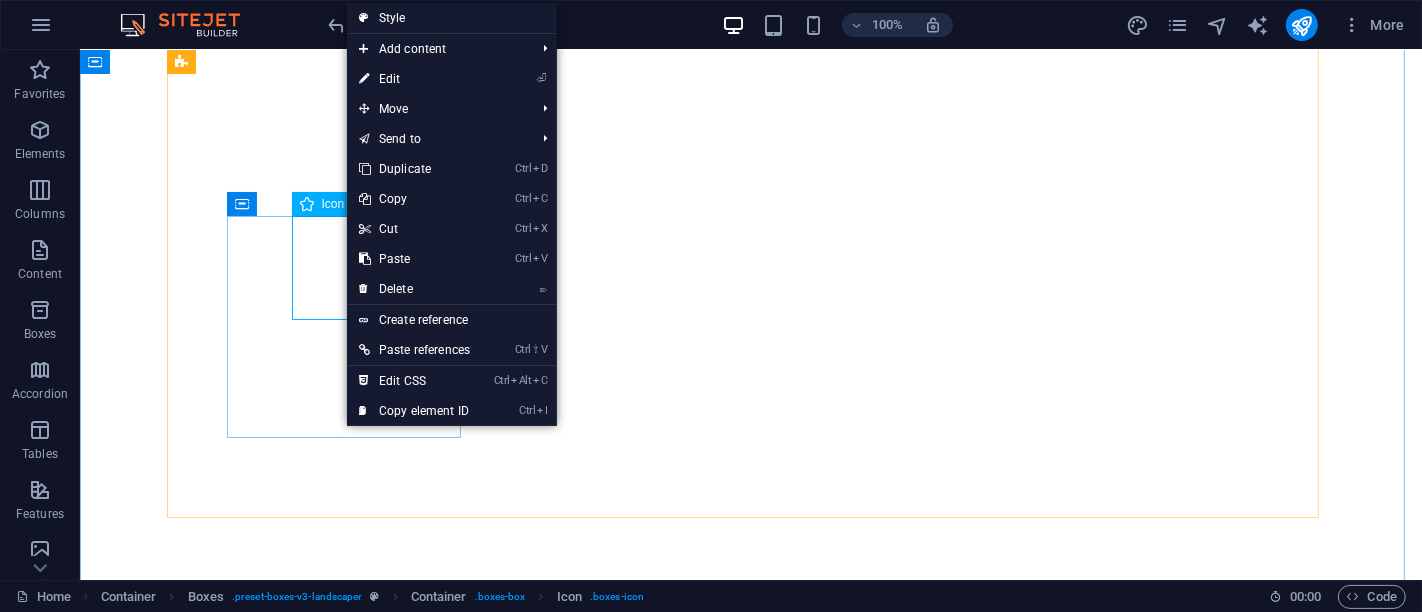 click on ".fa-secondary{opacity:.4}" at bounding box center [750, 1297] 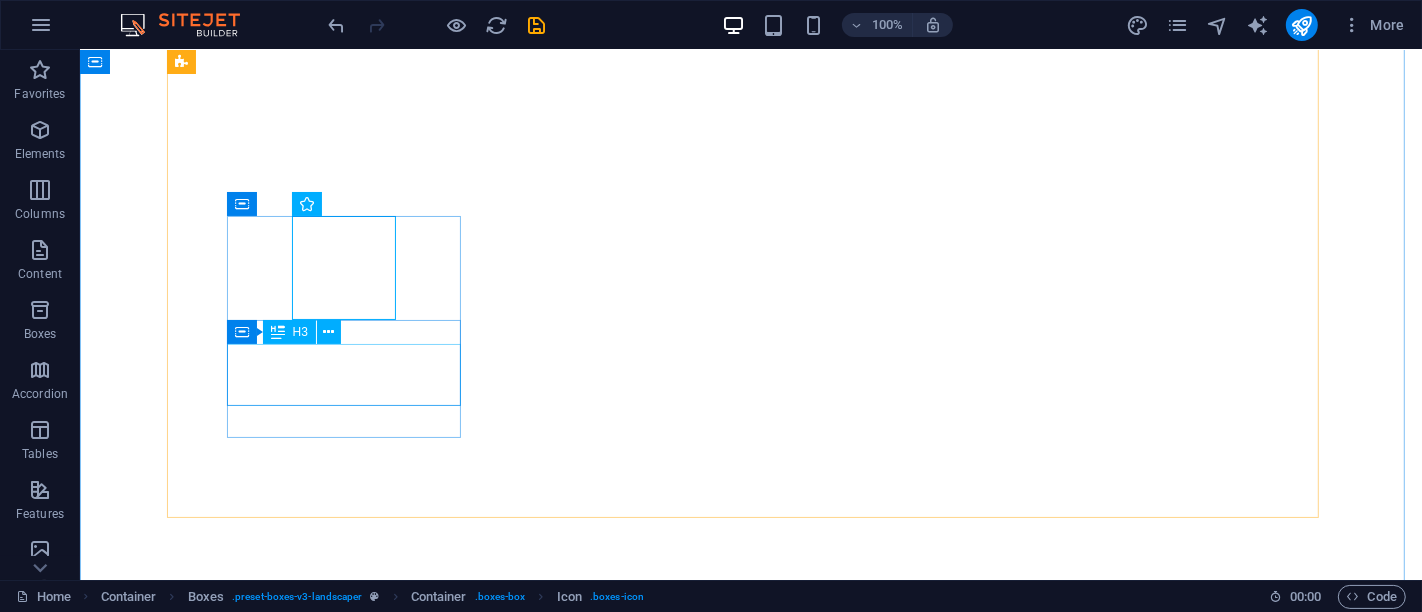 click on "Community-Based Service" at bounding box center (750, 1816) 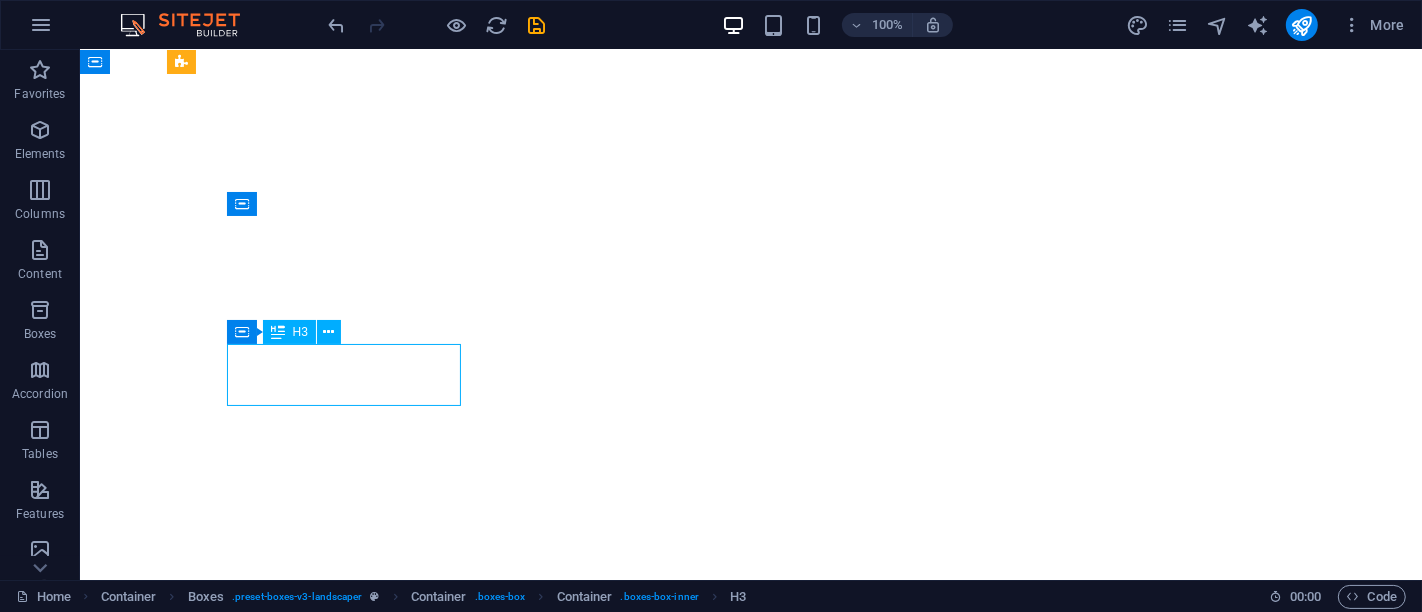 drag, startPoint x: 389, startPoint y: 387, endPoint x: 364, endPoint y: 381, distance: 25.70992 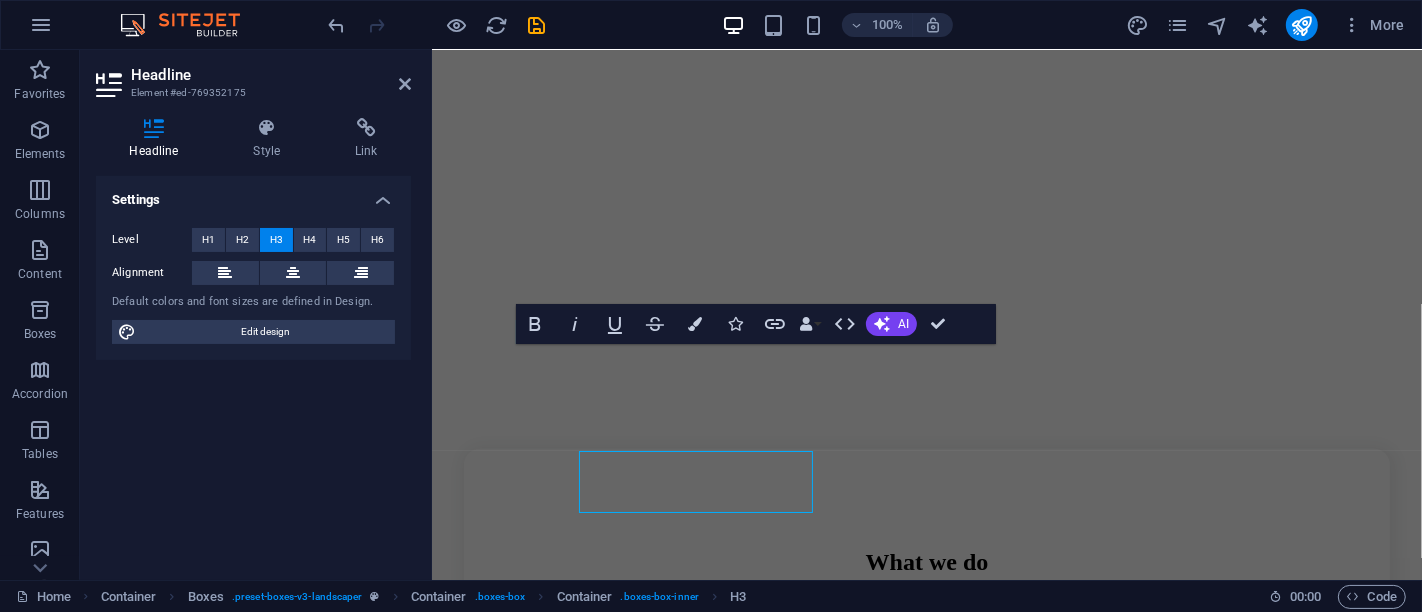 scroll, scrollTop: 682, scrollLeft: 0, axis: vertical 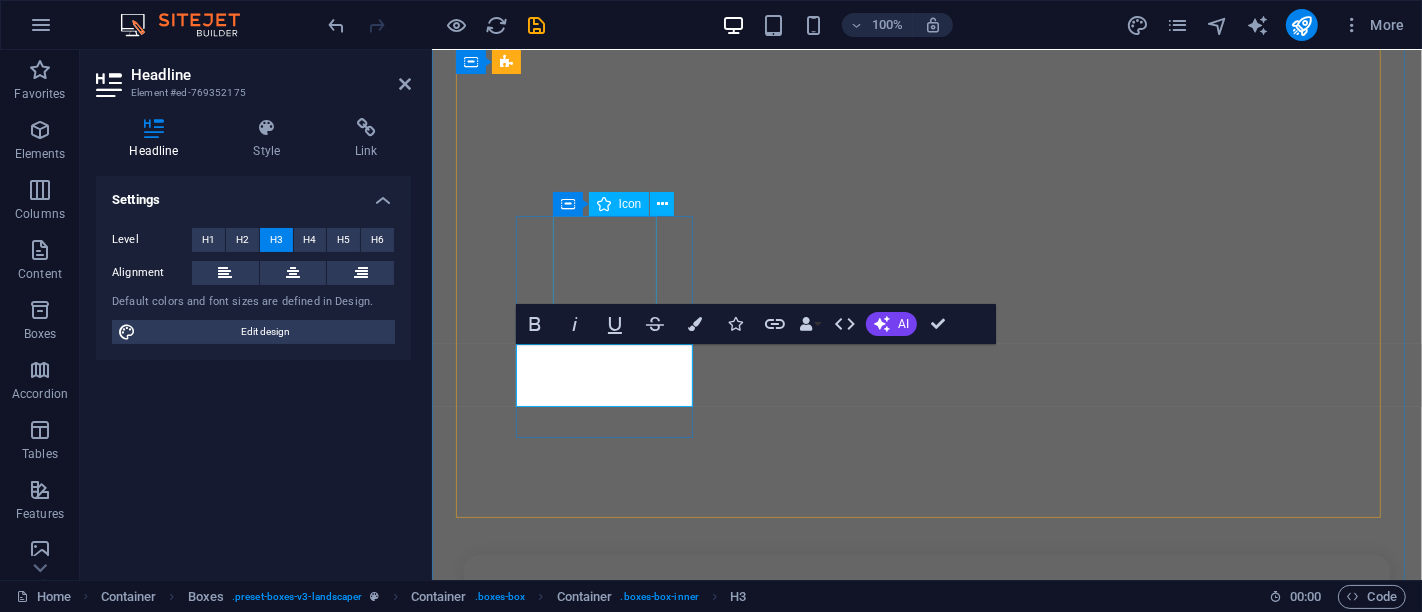 click on ".fa-secondary{opacity:.4}" at bounding box center (926, 1086) 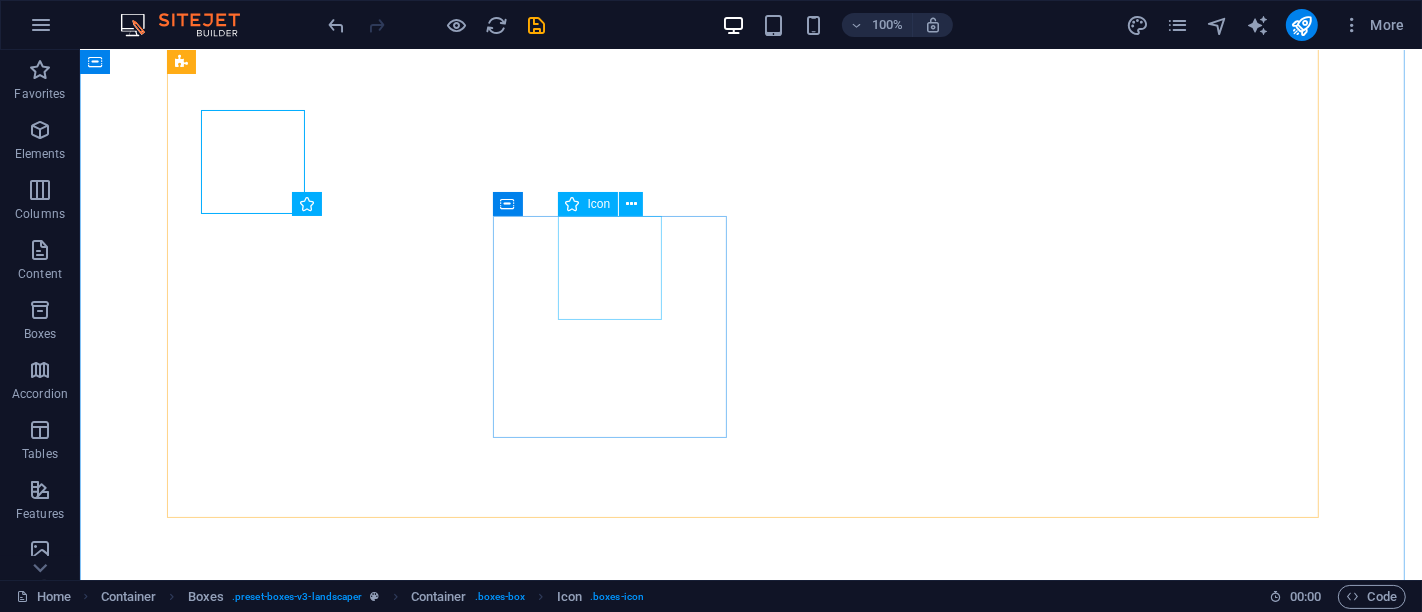 scroll, scrollTop: 788, scrollLeft: 0, axis: vertical 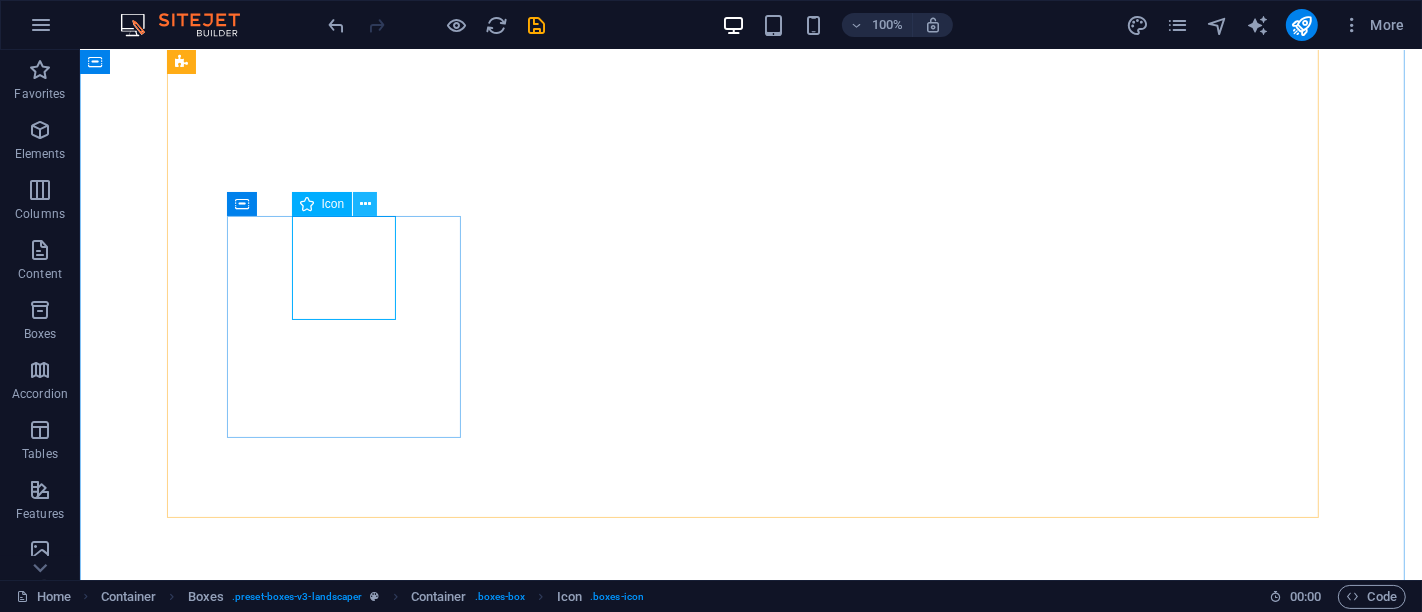 click at bounding box center (365, 204) 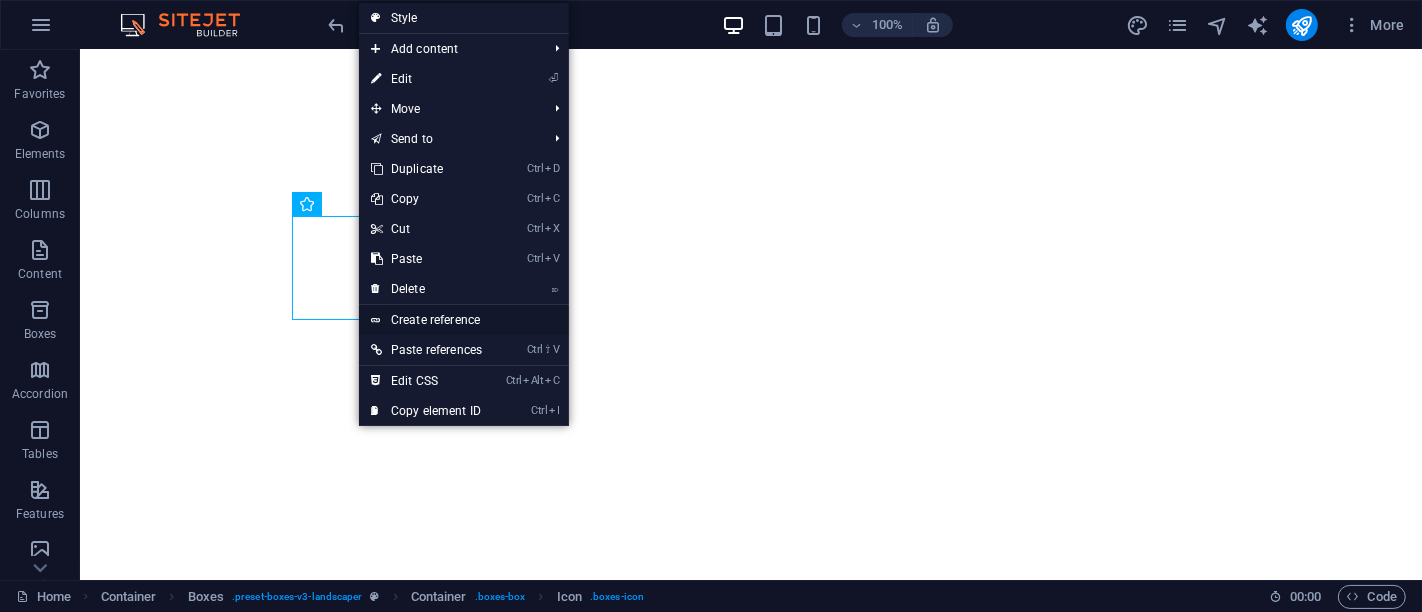 click on "Create reference" at bounding box center (464, 320) 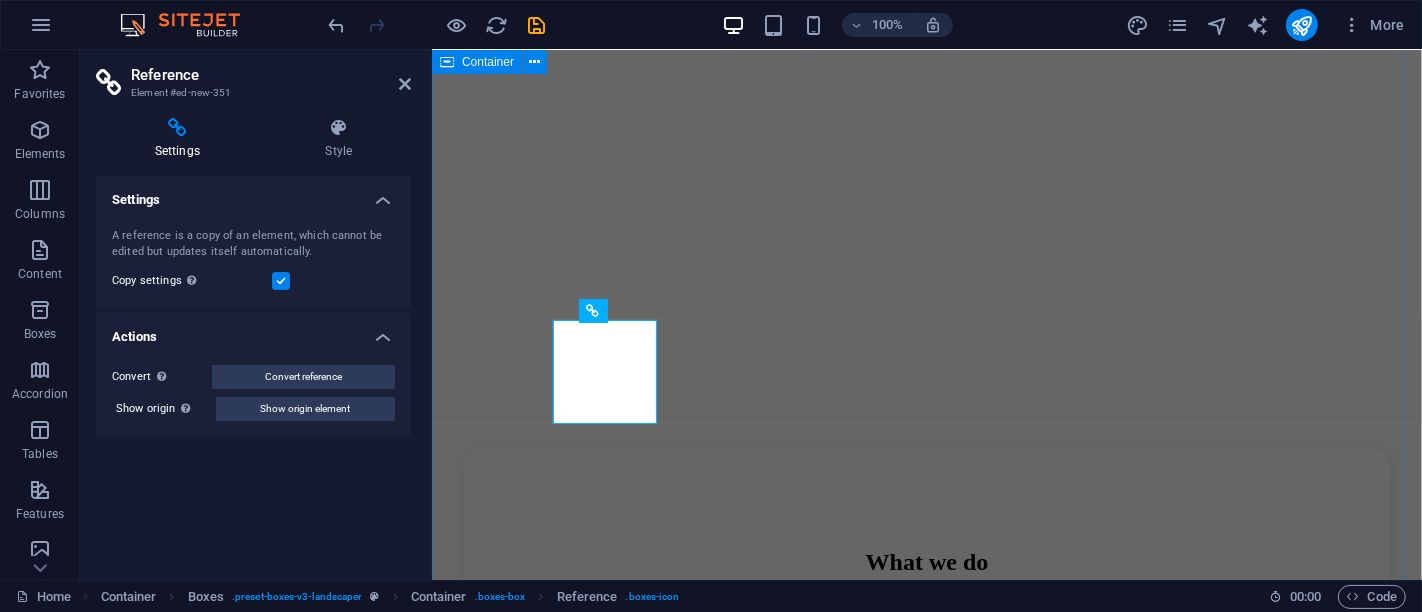 scroll, scrollTop: 682, scrollLeft: 0, axis: vertical 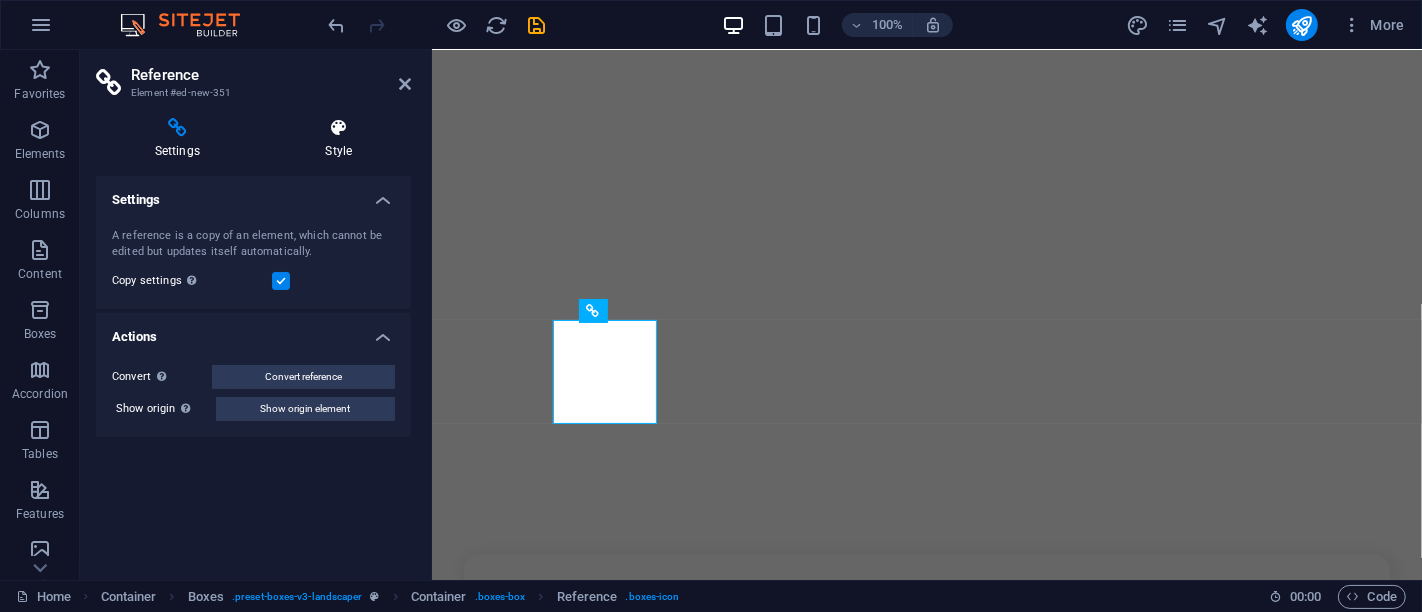 click at bounding box center [339, 128] 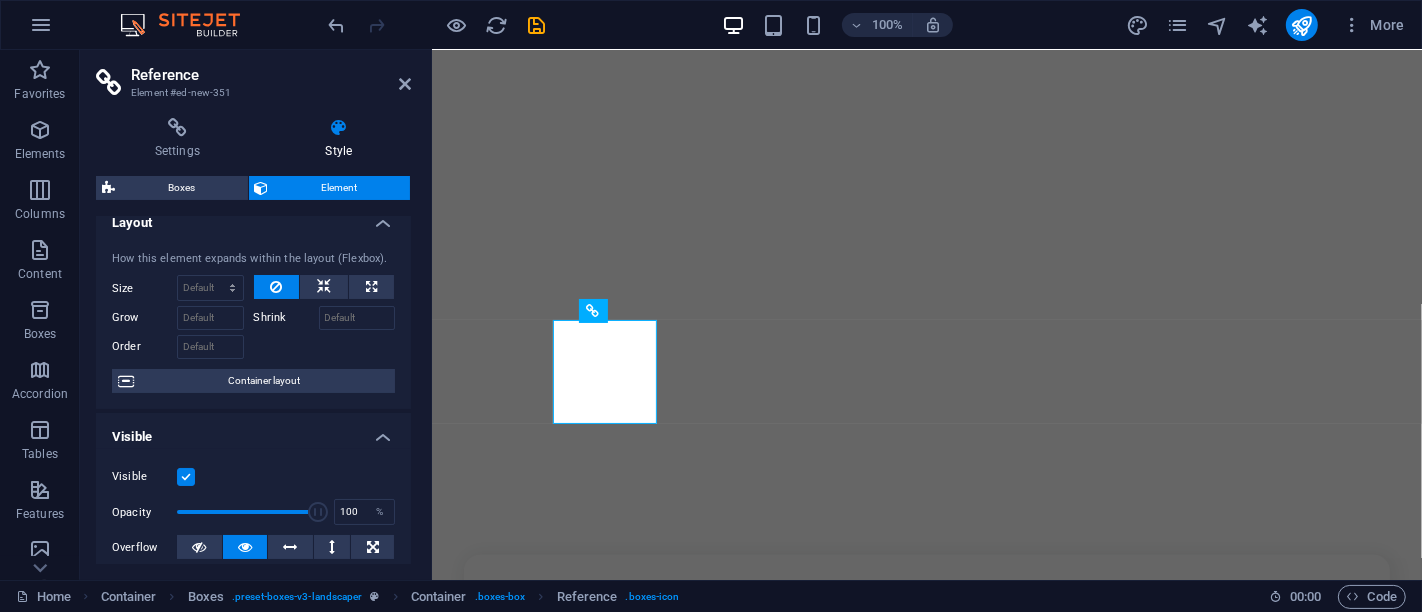 scroll, scrollTop: 0, scrollLeft: 0, axis: both 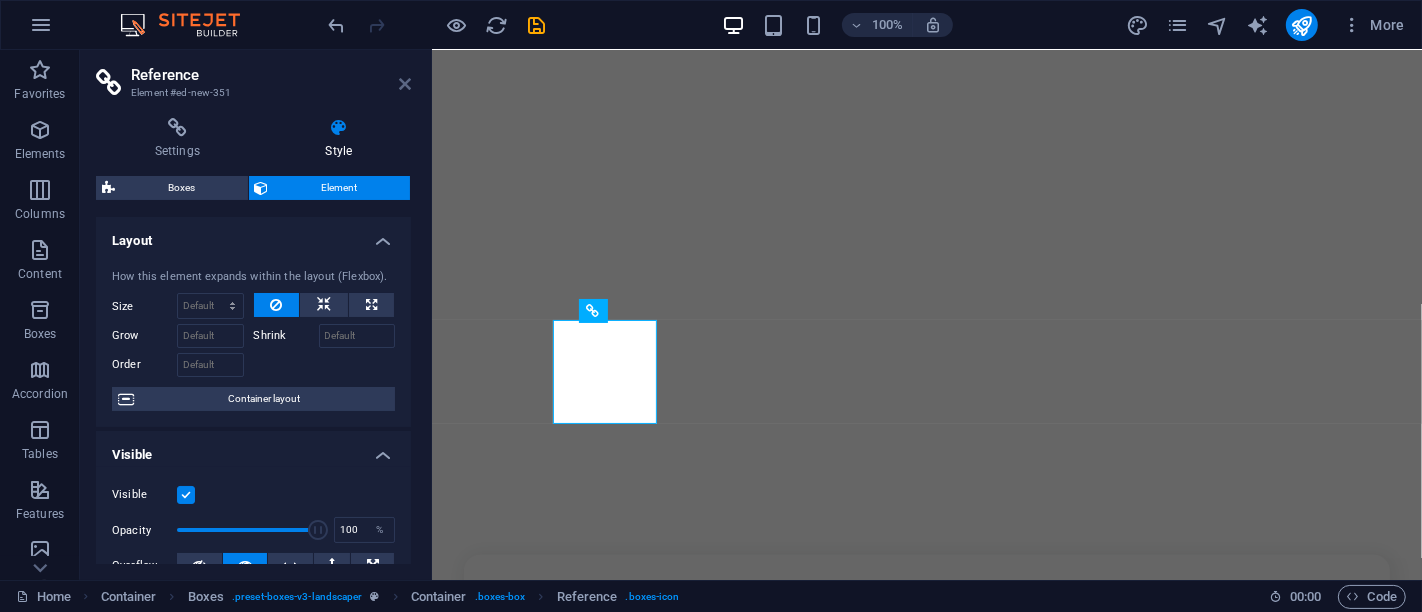 click at bounding box center (405, 84) 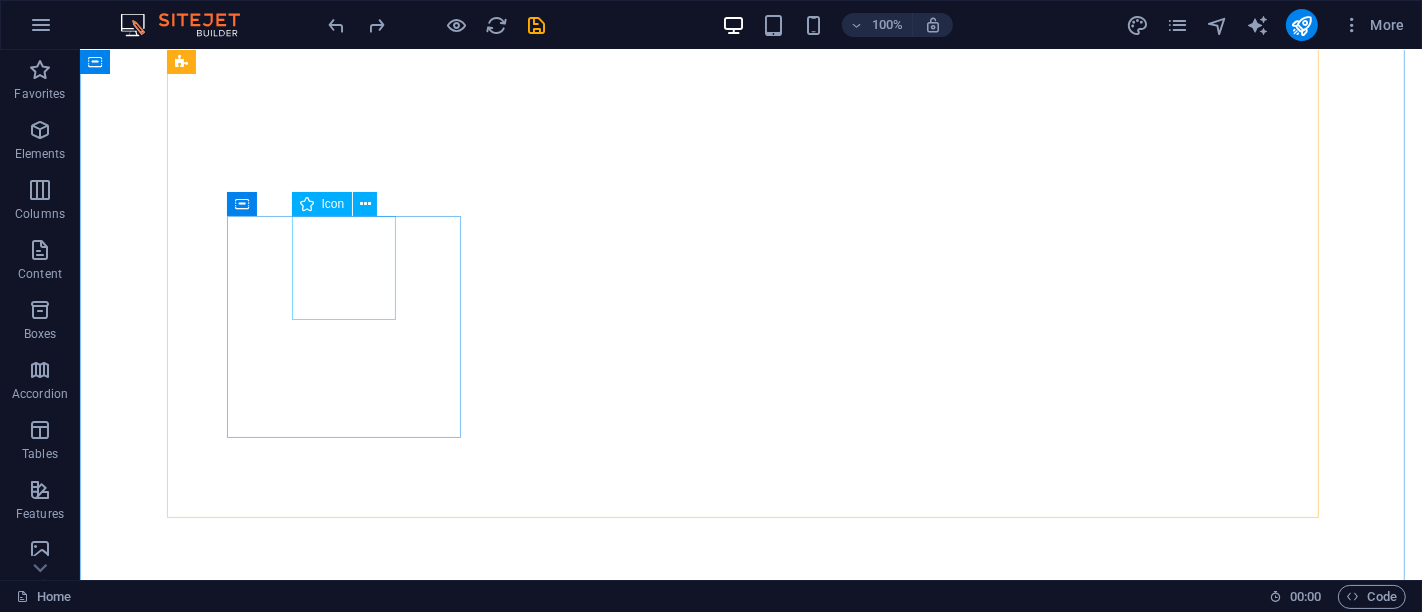 click on ".fa-secondary{opacity:.4}" at bounding box center (750, 1297) 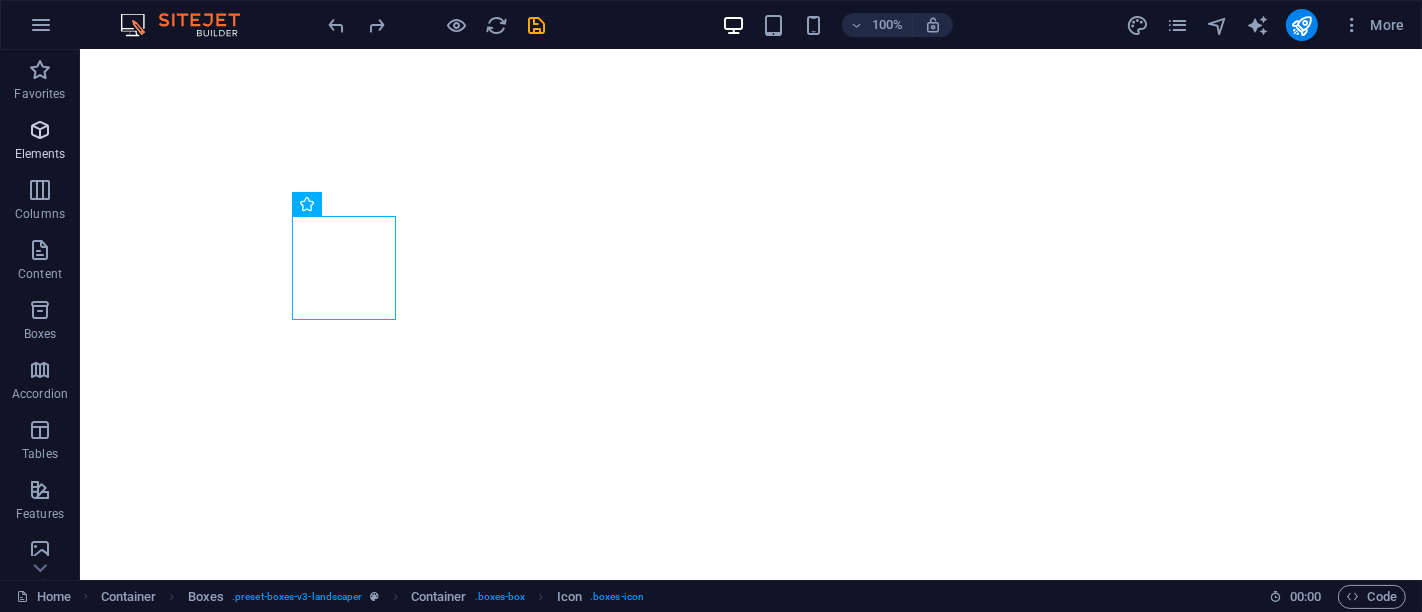 click on "Elements" at bounding box center [40, 154] 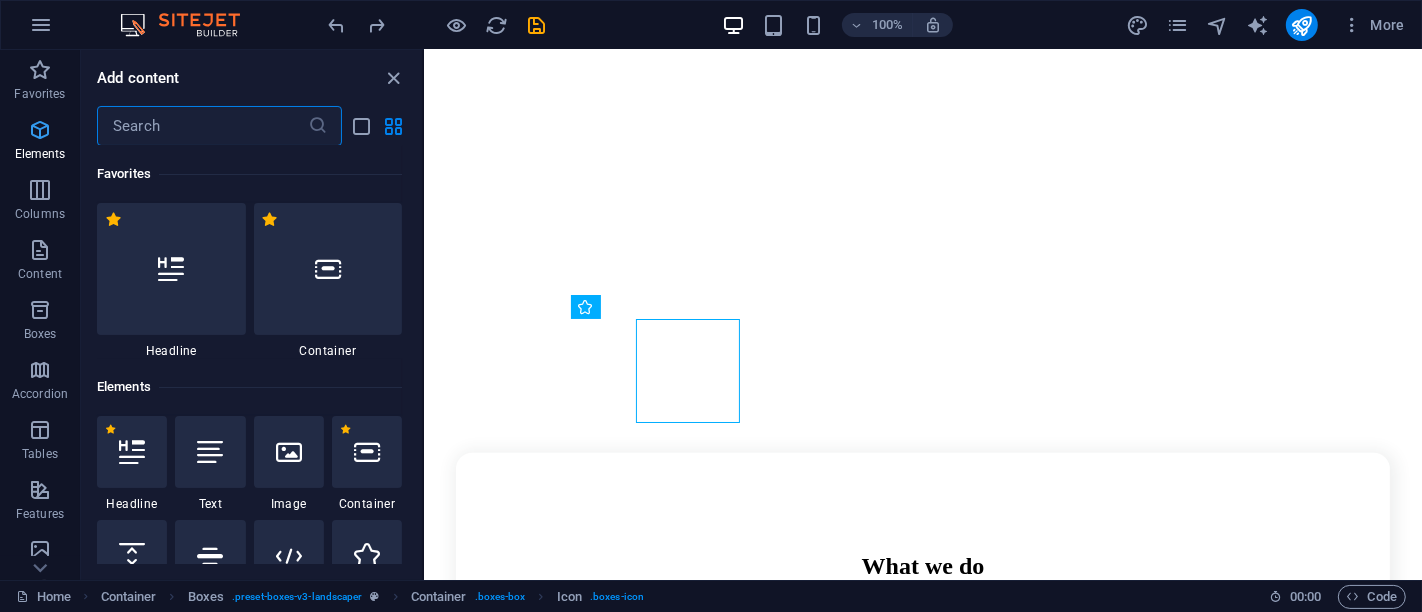 scroll, scrollTop: 685, scrollLeft: 0, axis: vertical 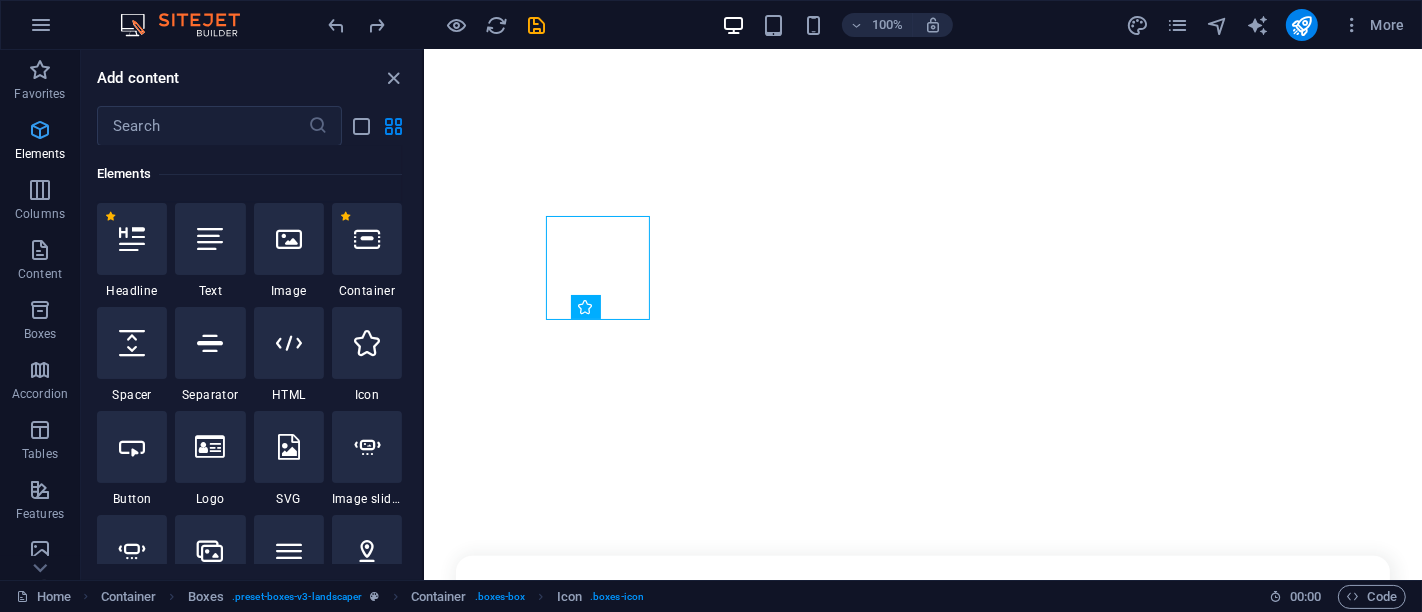 click on "Elements" at bounding box center (40, 154) 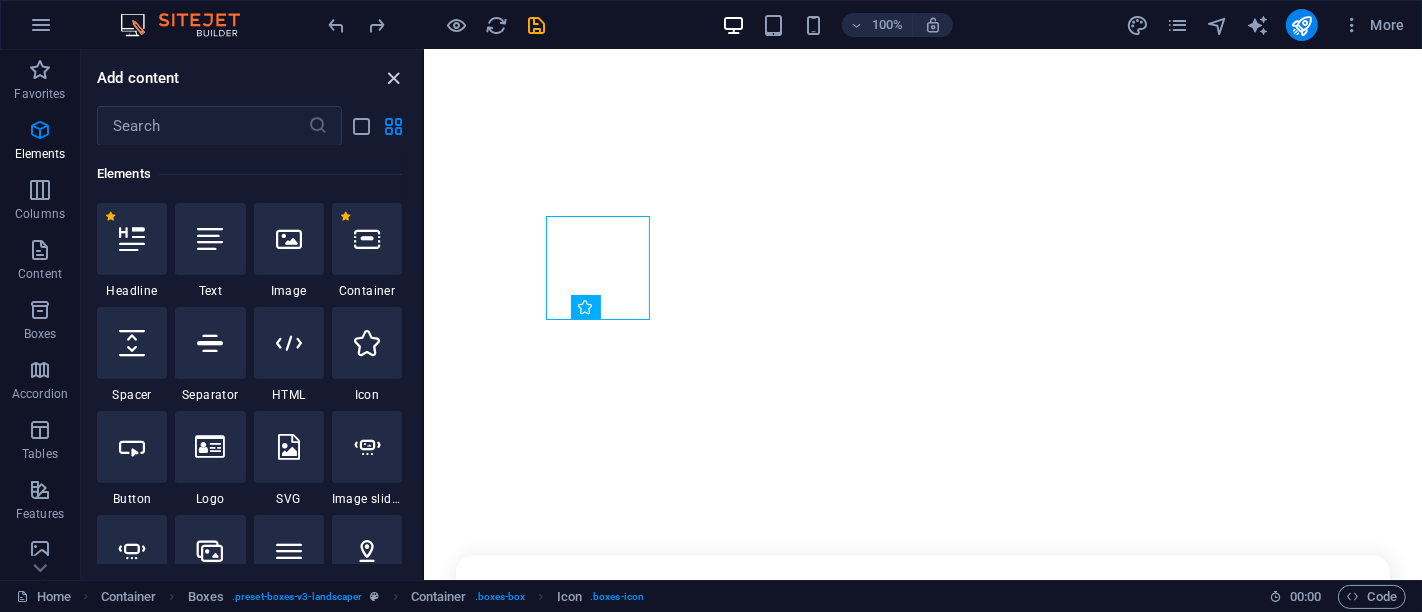 click at bounding box center [394, 78] 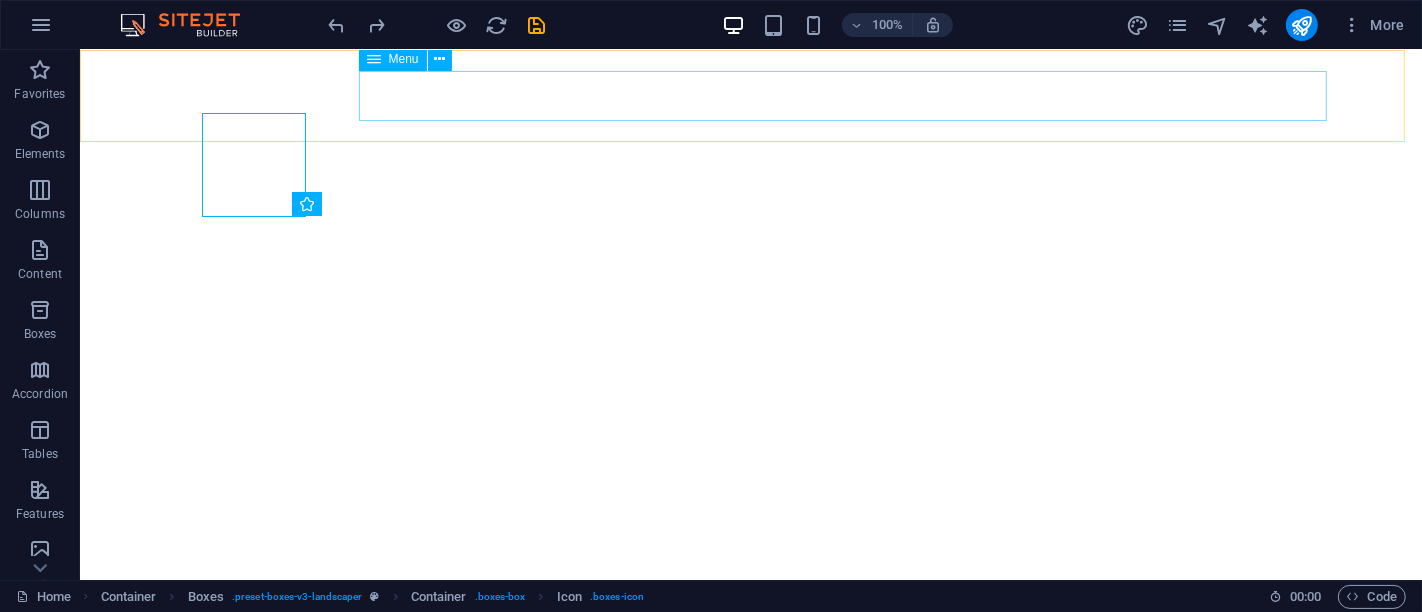 scroll, scrollTop: 788, scrollLeft: 0, axis: vertical 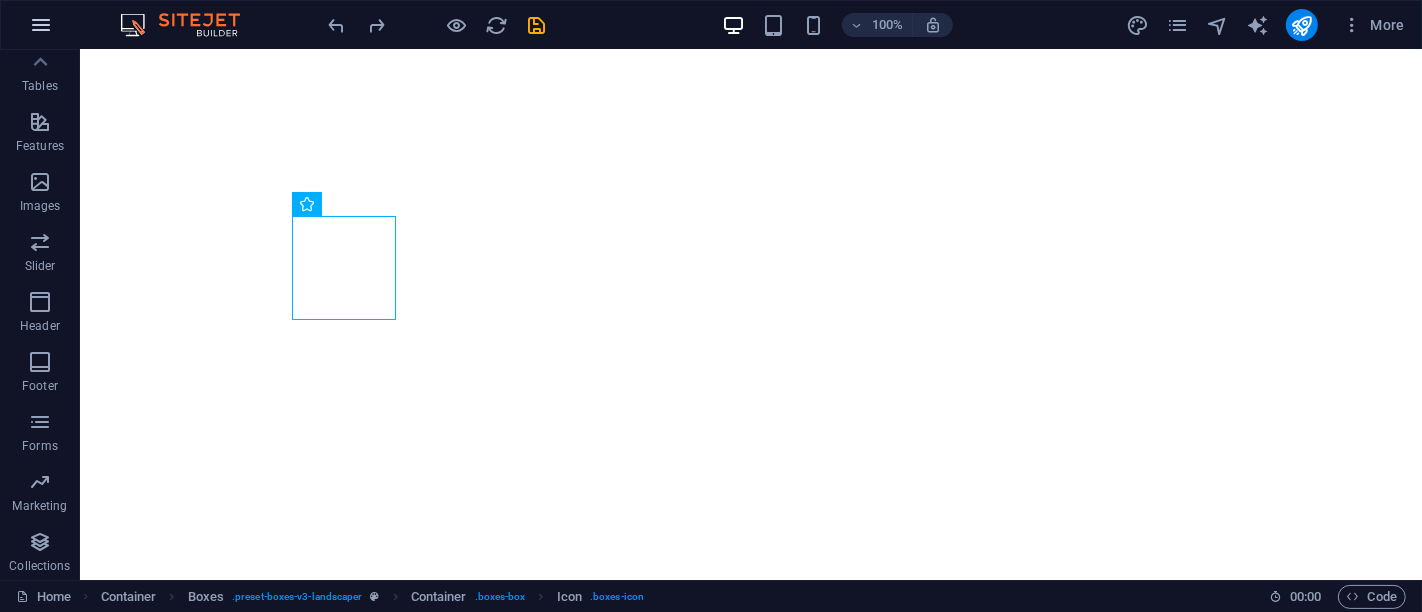 click at bounding box center [41, 25] 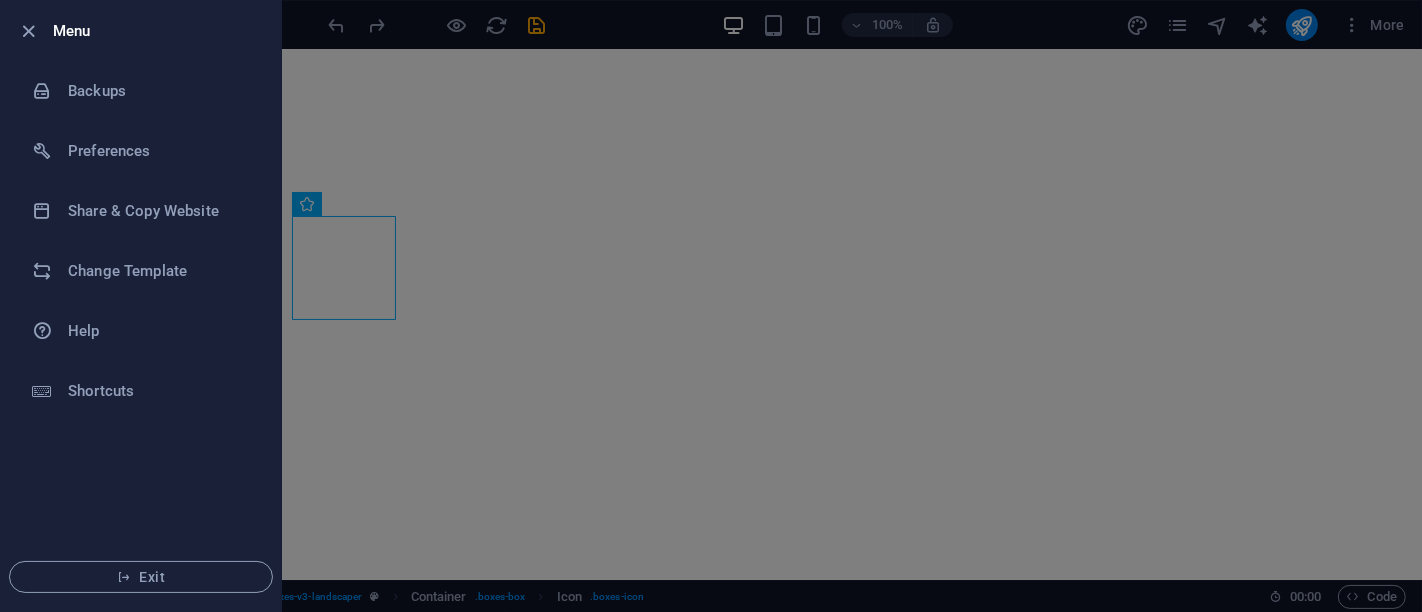 click at bounding box center [35, 31] 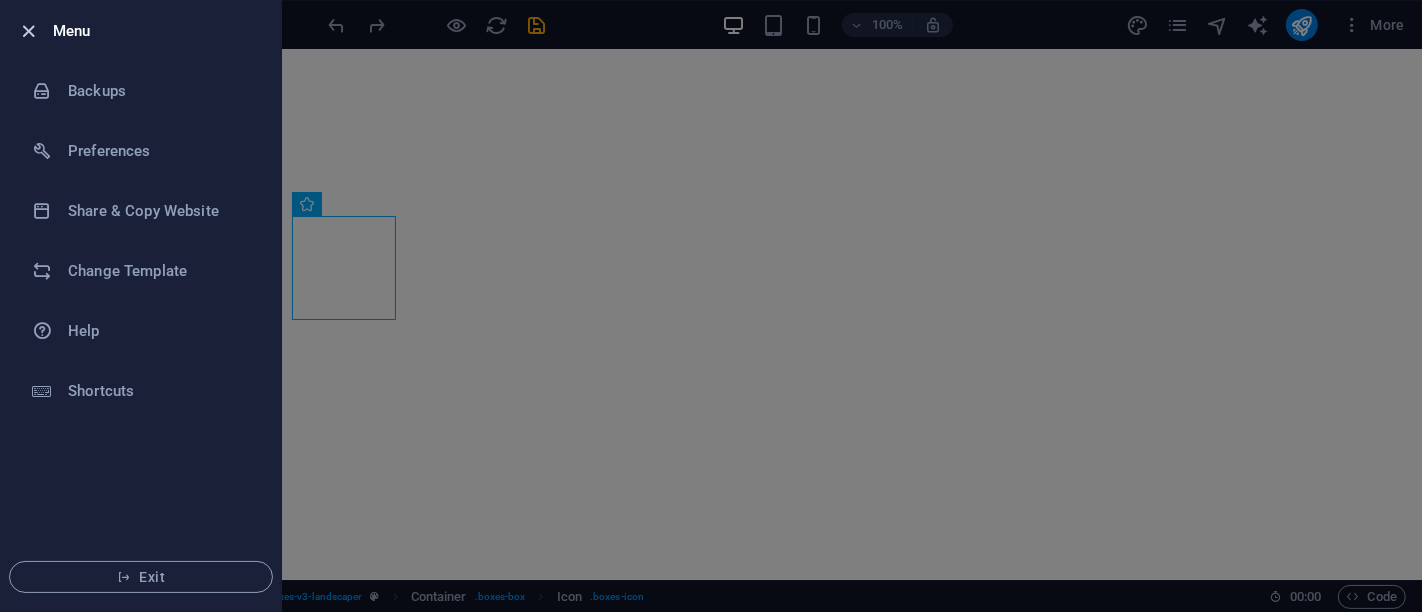 click at bounding box center [29, 31] 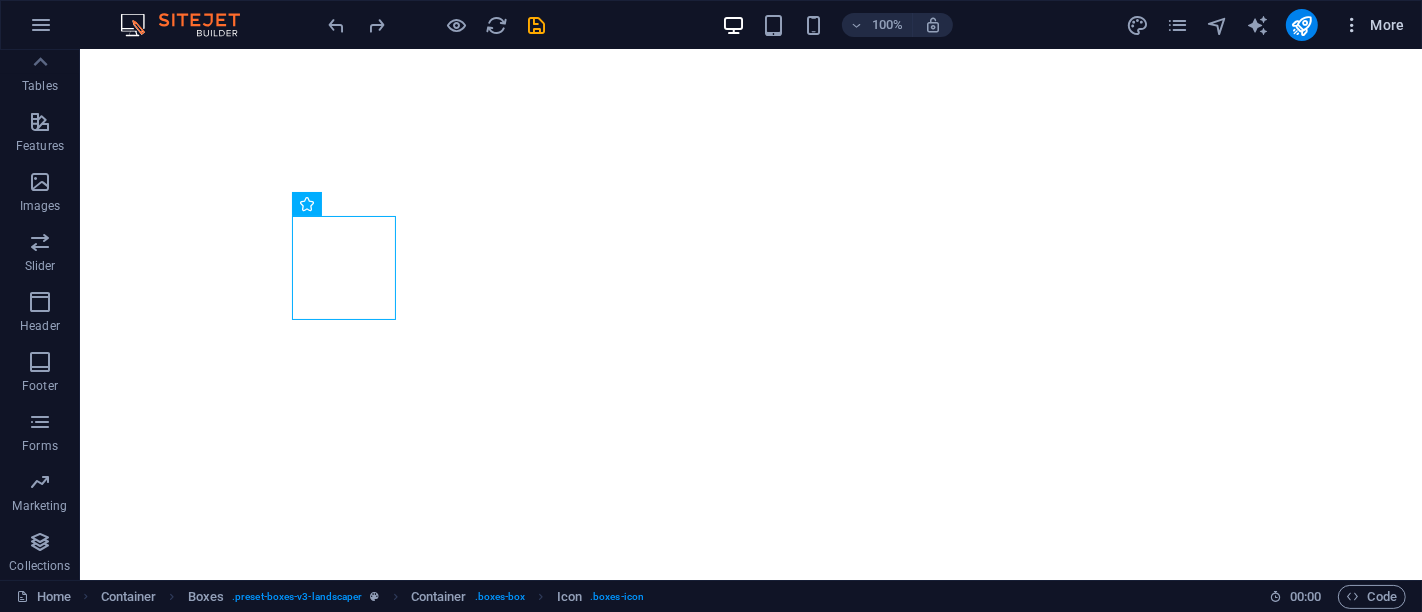 click at bounding box center (1352, 25) 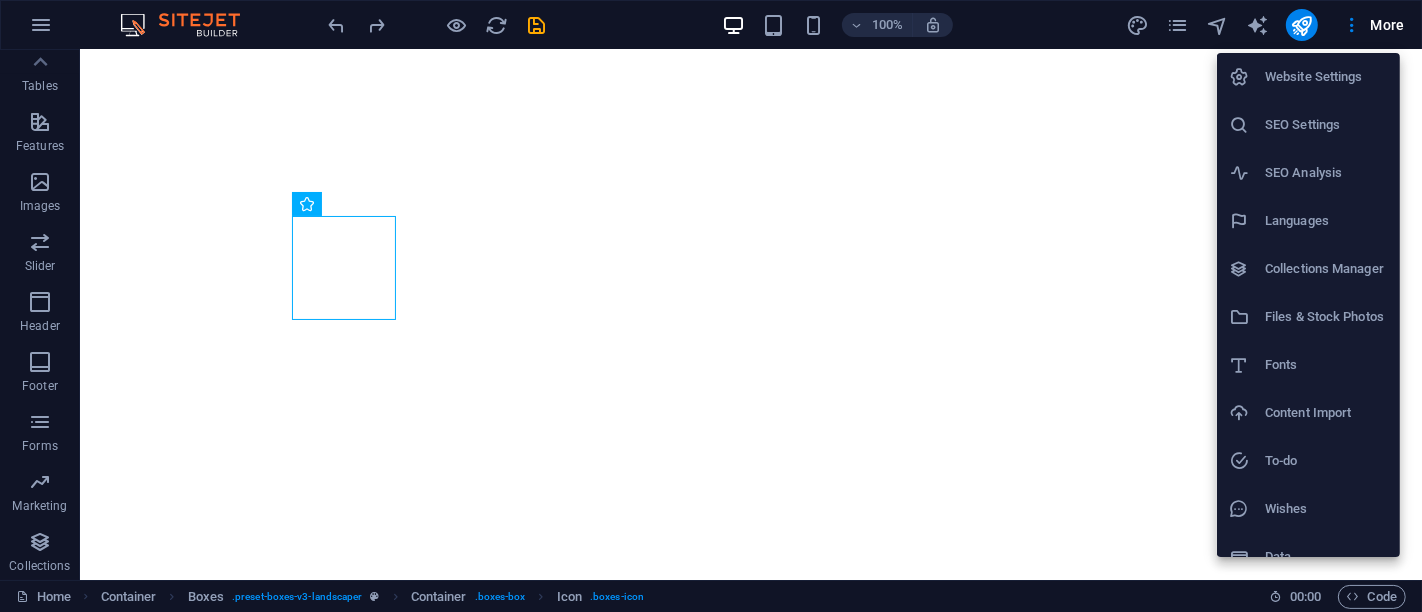 click on "Files & Stock Photos" at bounding box center (1326, 317) 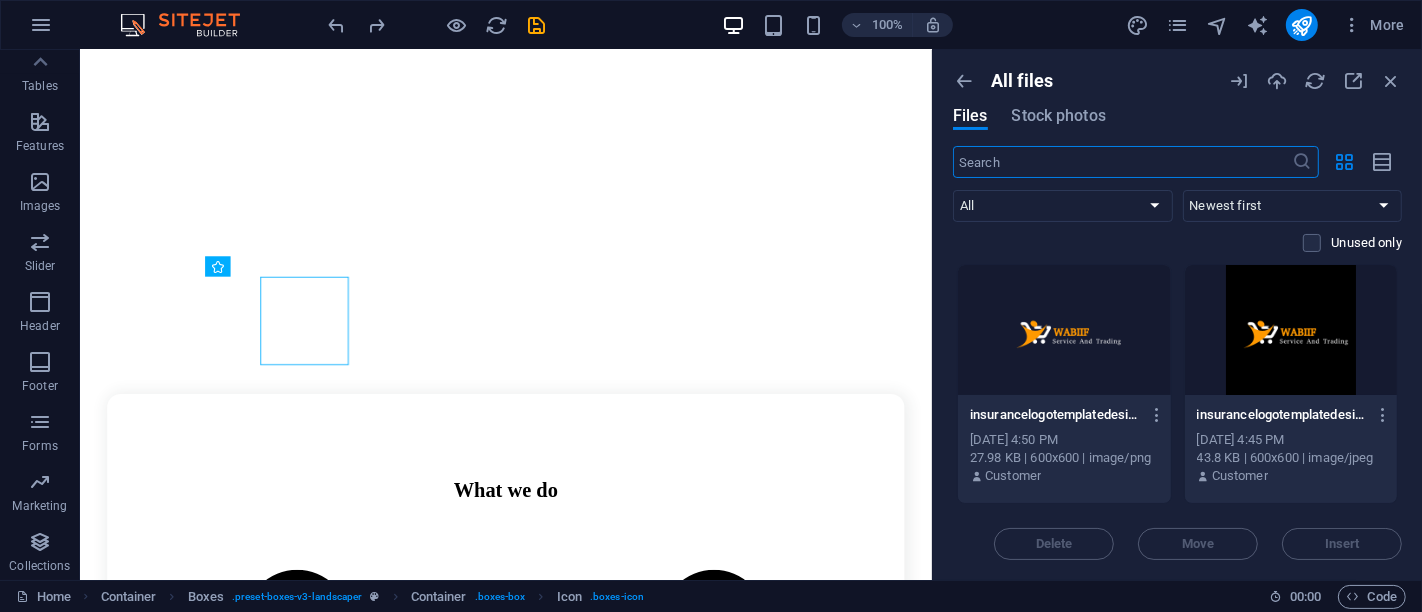 scroll, scrollTop: 688, scrollLeft: 0, axis: vertical 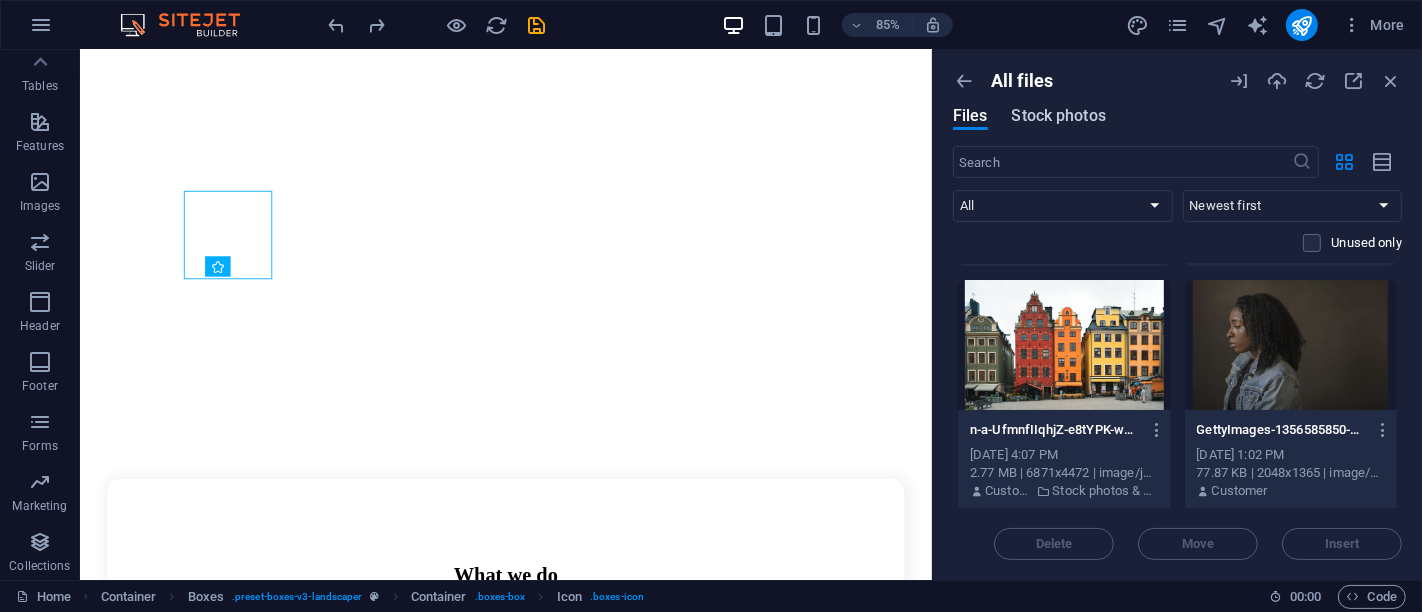 click on "Stock photos" at bounding box center [1059, 116] 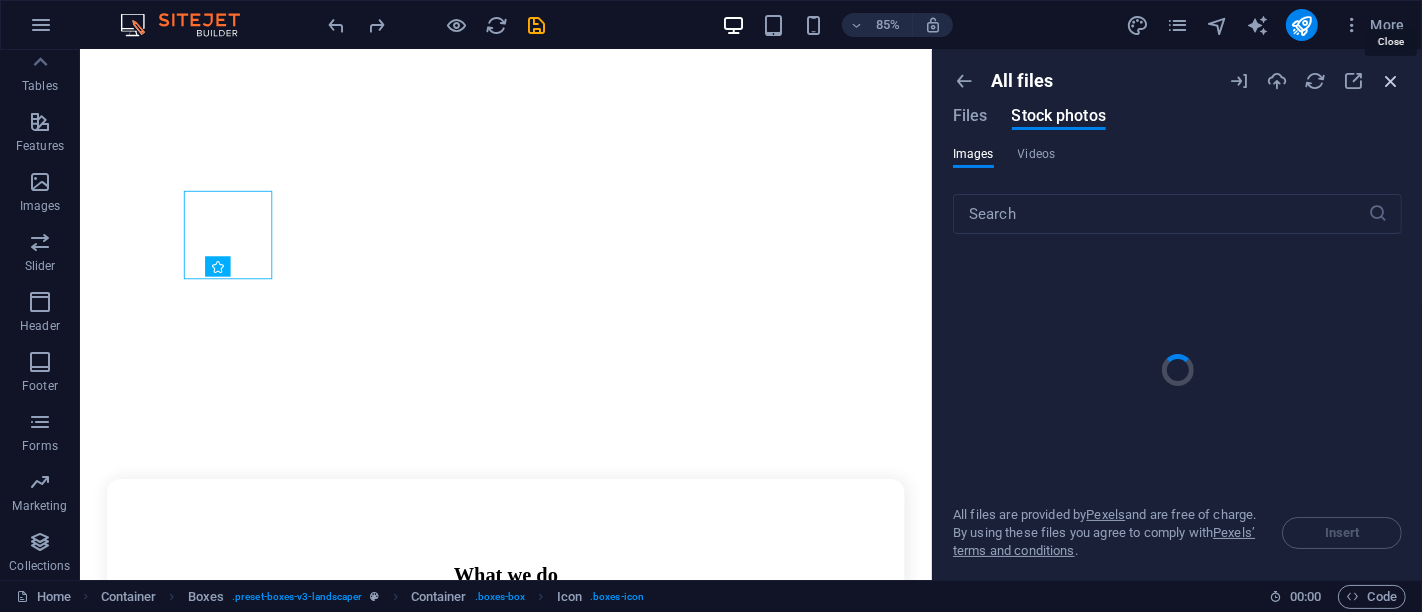 click at bounding box center [1391, 81] 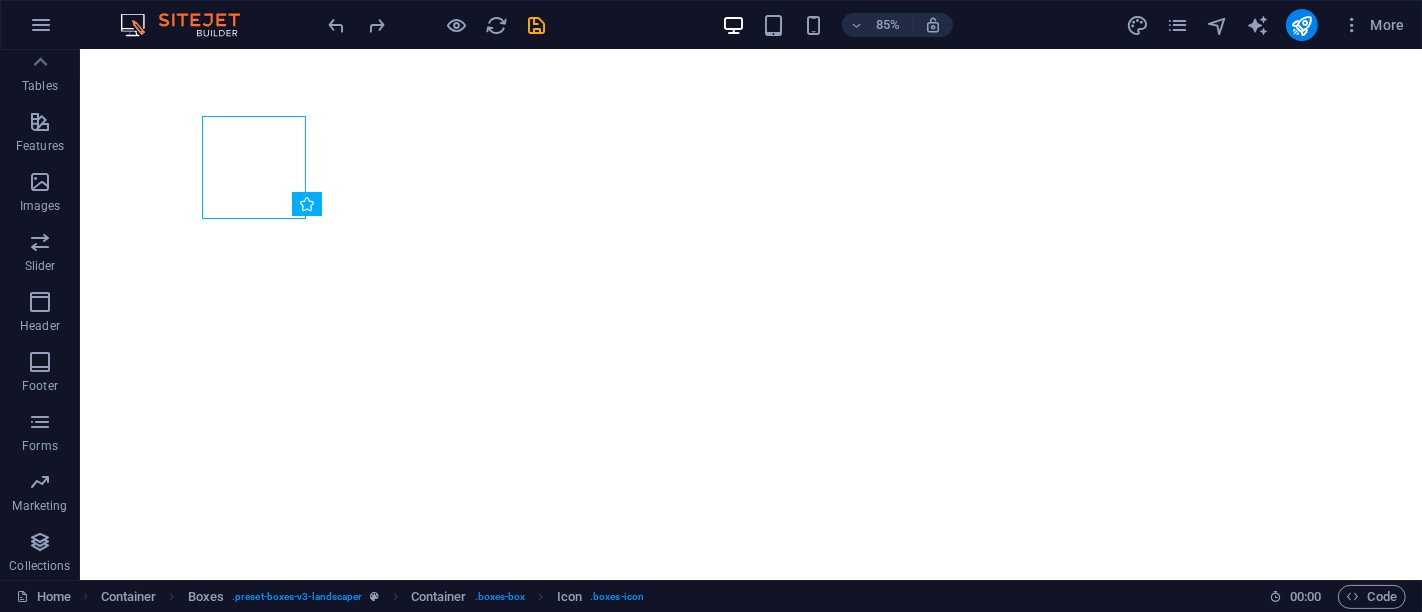 scroll, scrollTop: 788, scrollLeft: 0, axis: vertical 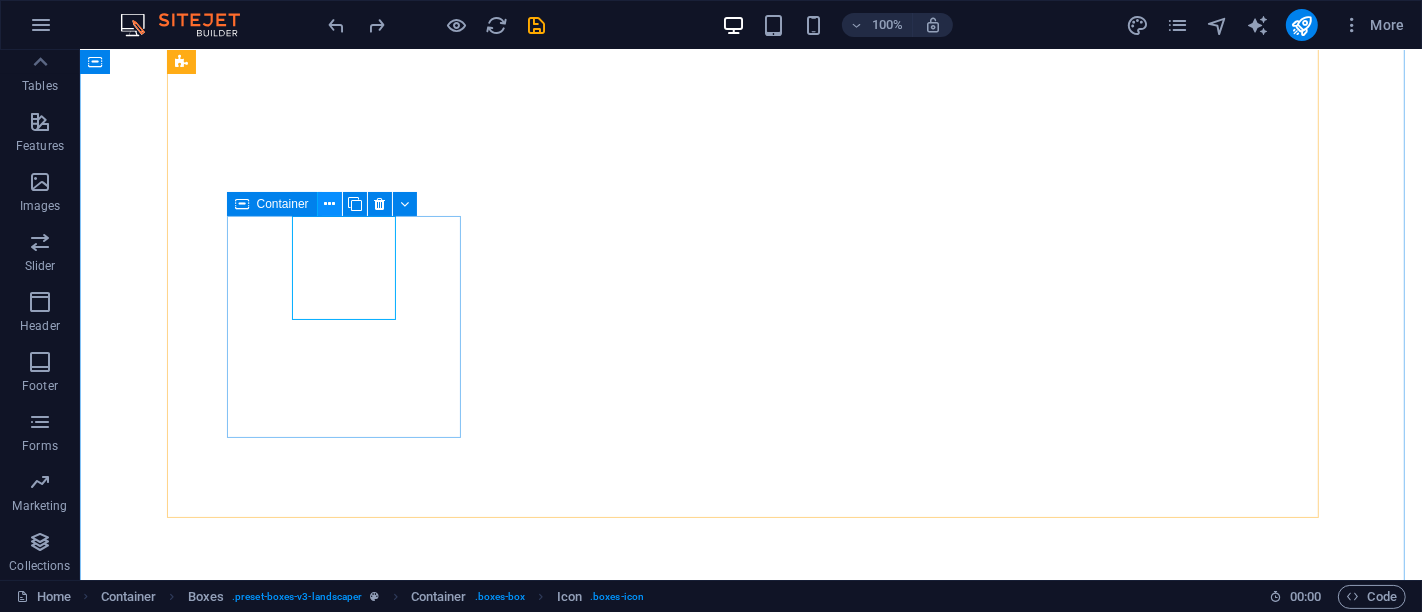 click at bounding box center [329, 204] 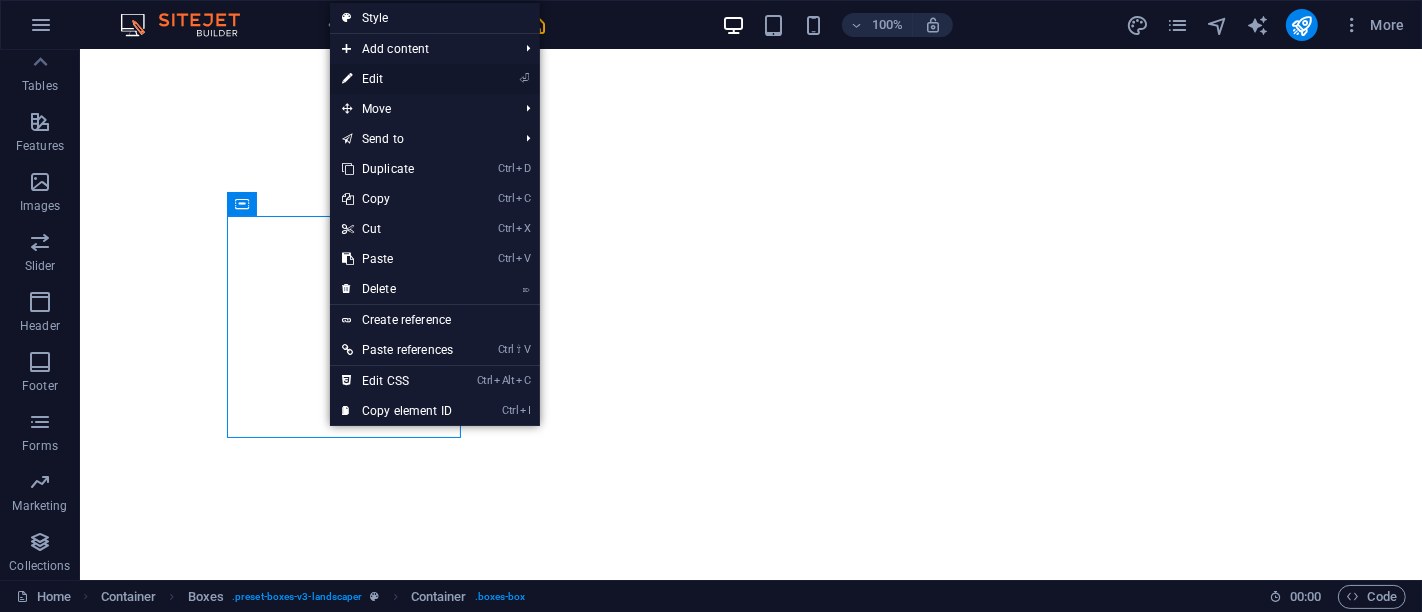 click on "⏎  Edit" at bounding box center [397, 79] 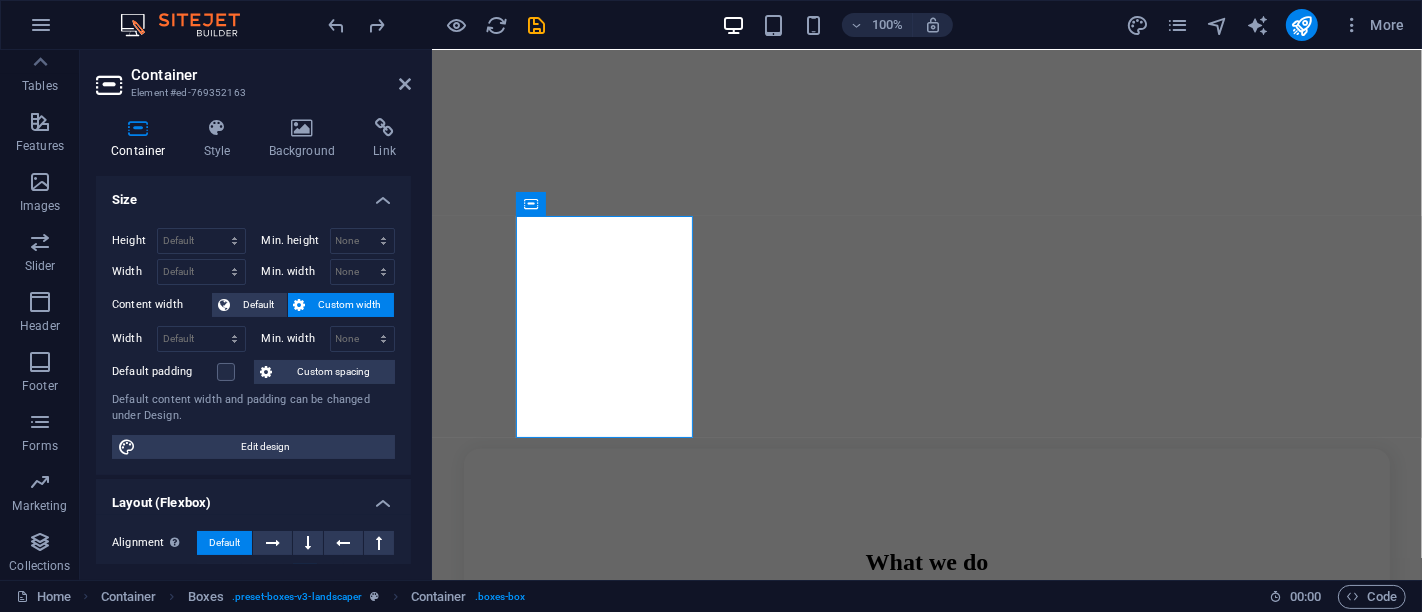 scroll, scrollTop: 682, scrollLeft: 0, axis: vertical 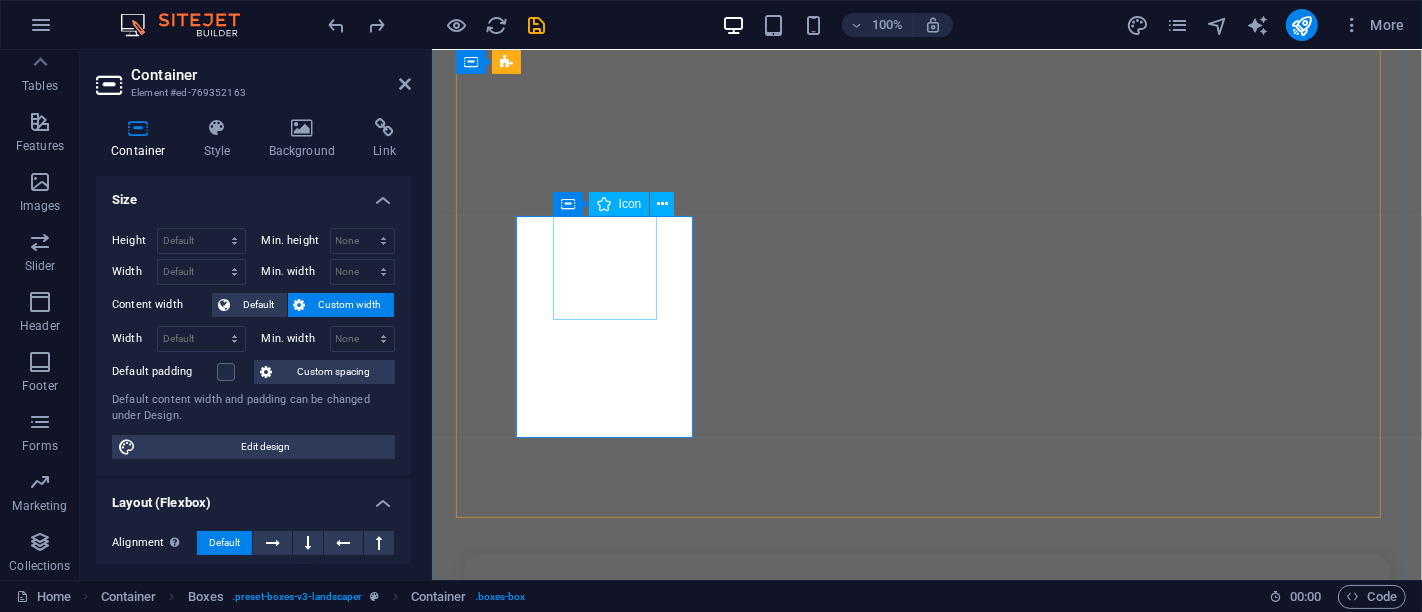 click on ".fa-secondary{opacity:.4}" at bounding box center (926, 1086) 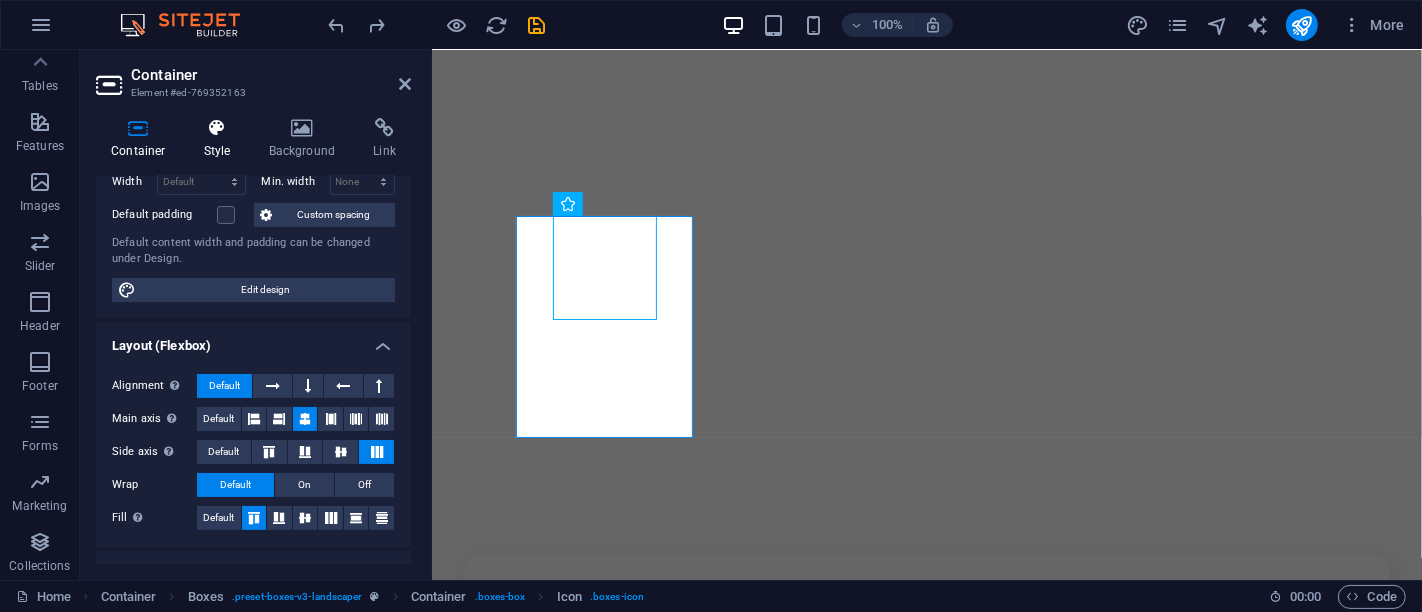 scroll, scrollTop: 155, scrollLeft: 0, axis: vertical 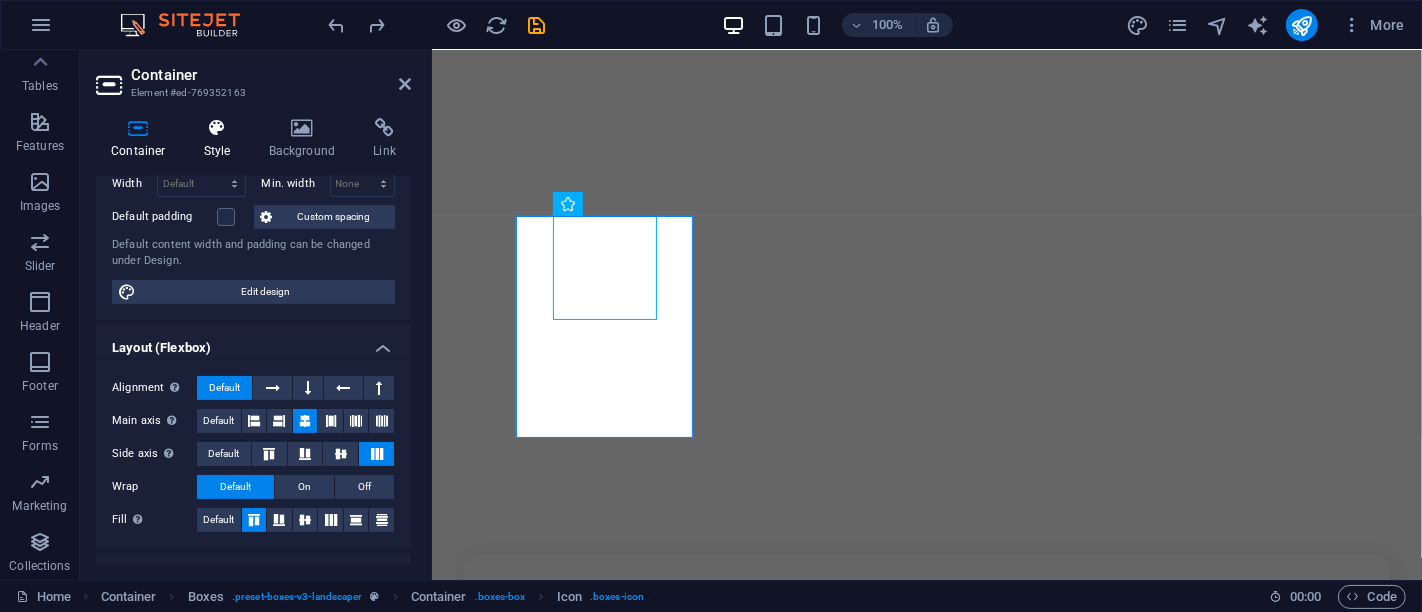 click at bounding box center [217, 128] 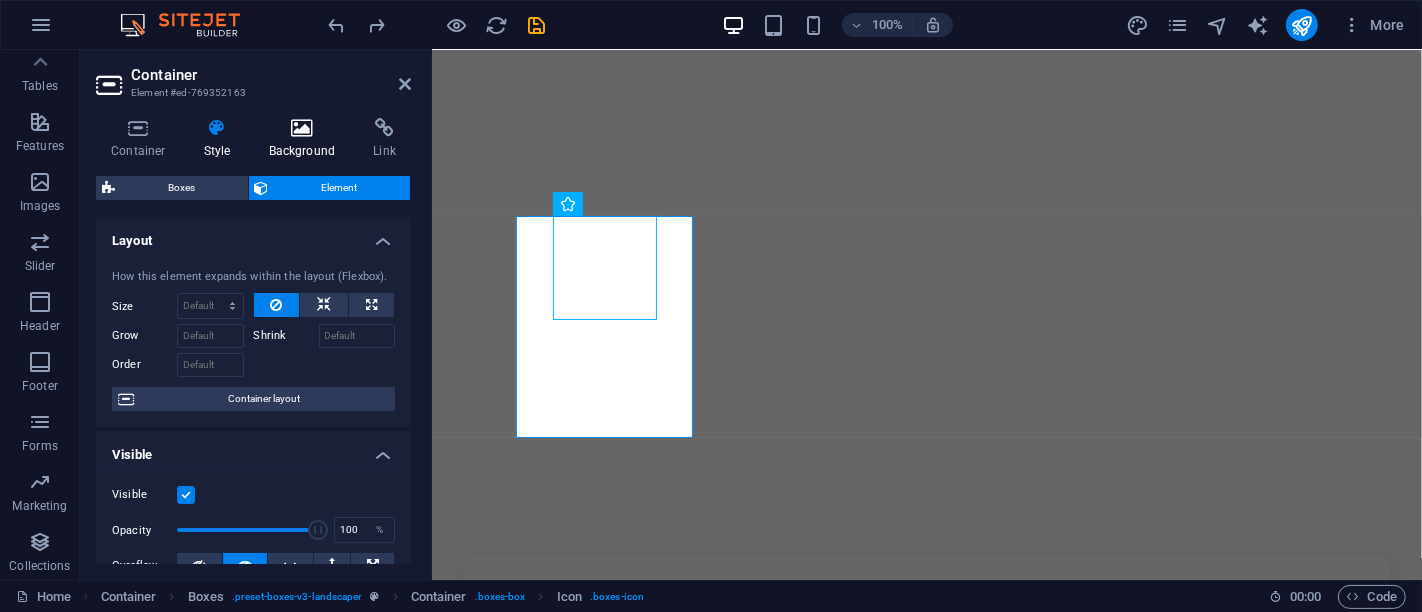 click at bounding box center (302, 128) 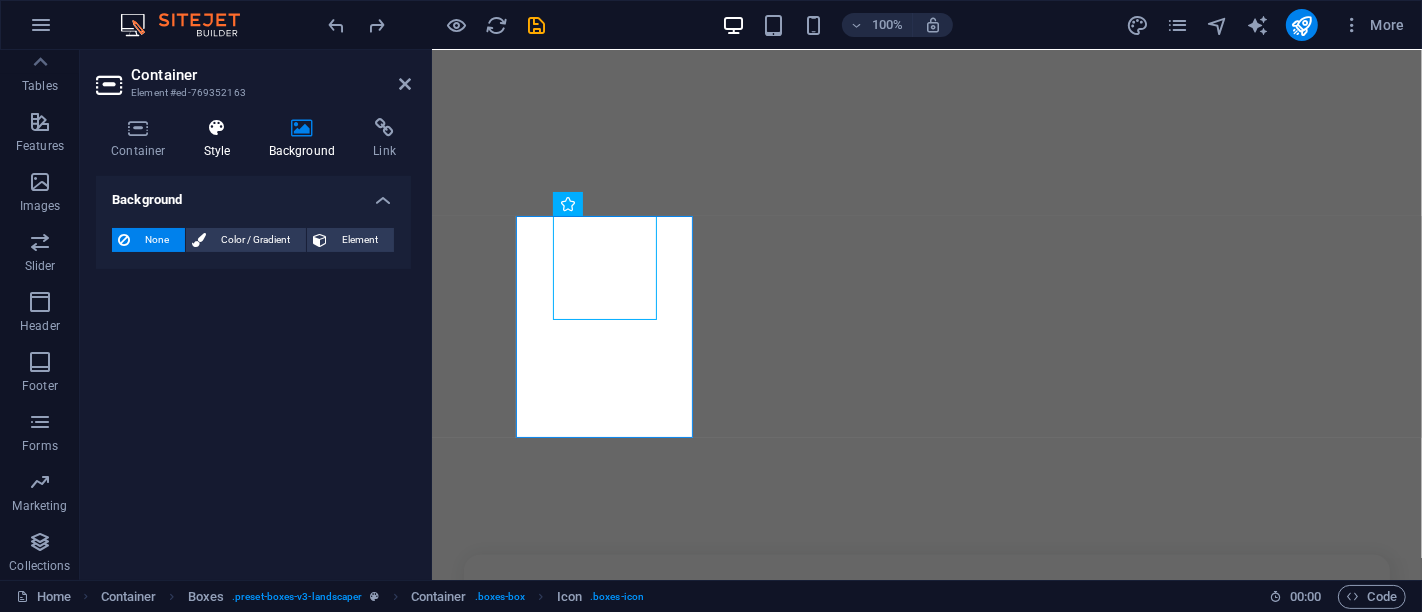 click on "Style" at bounding box center [221, 139] 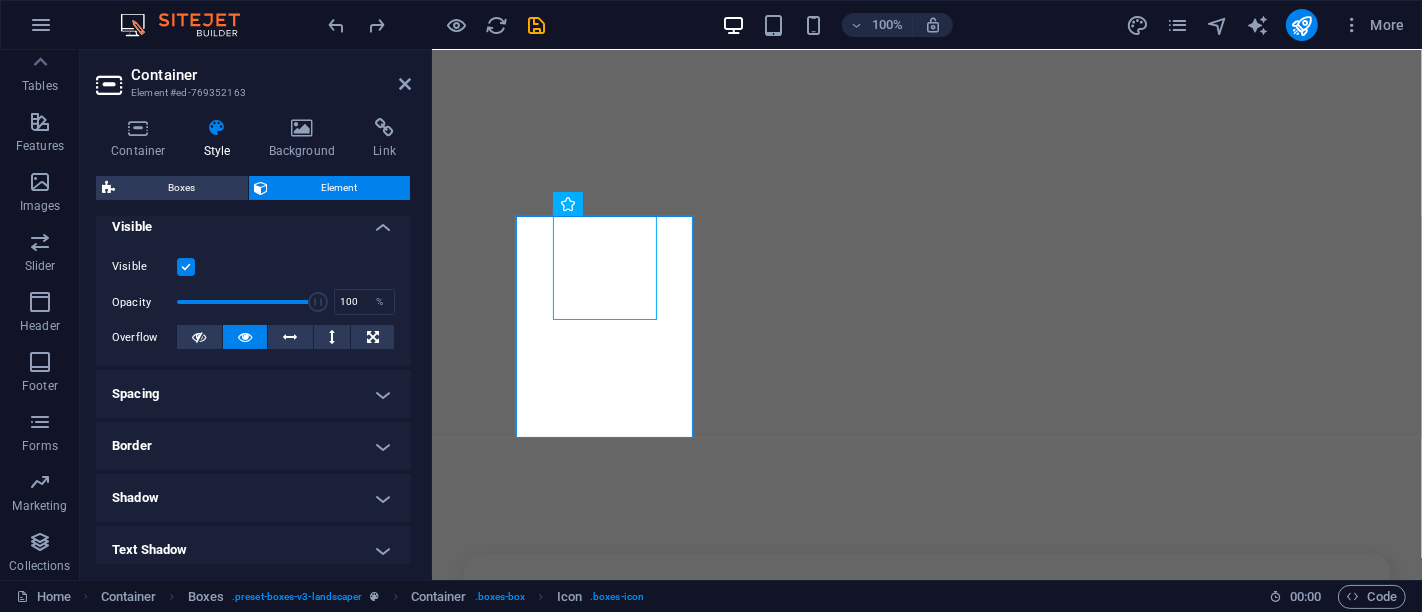 scroll, scrollTop: 222, scrollLeft: 0, axis: vertical 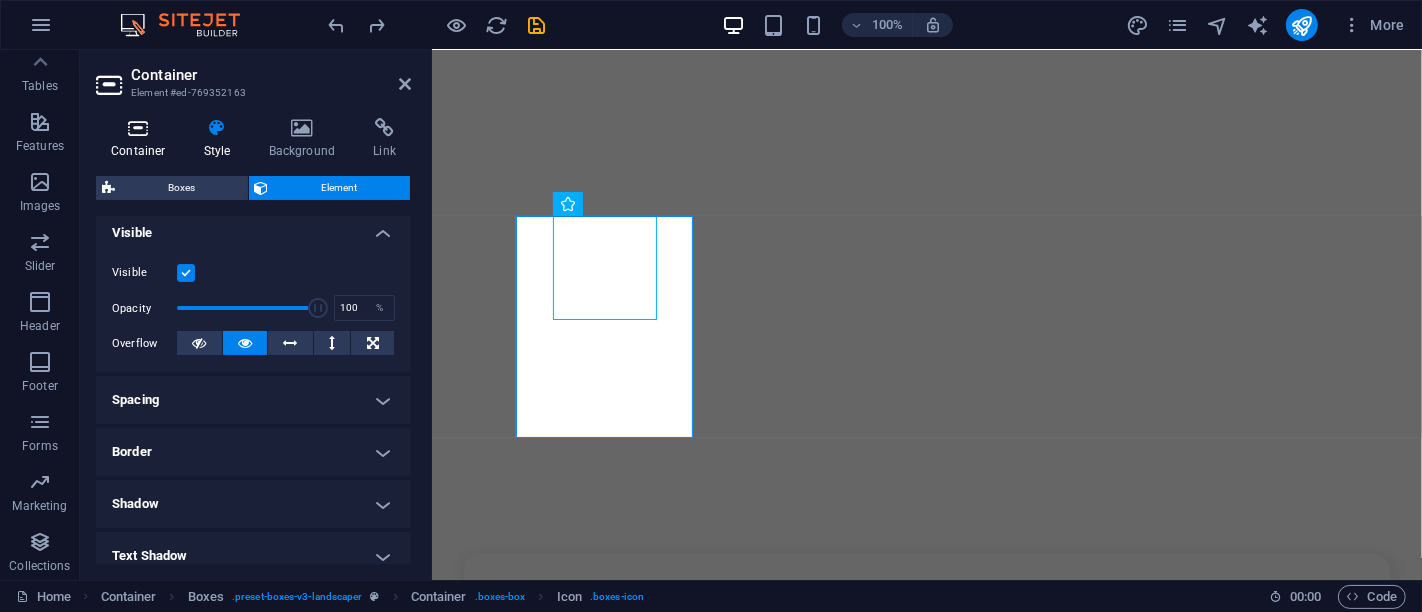 click on "Container" at bounding box center [142, 139] 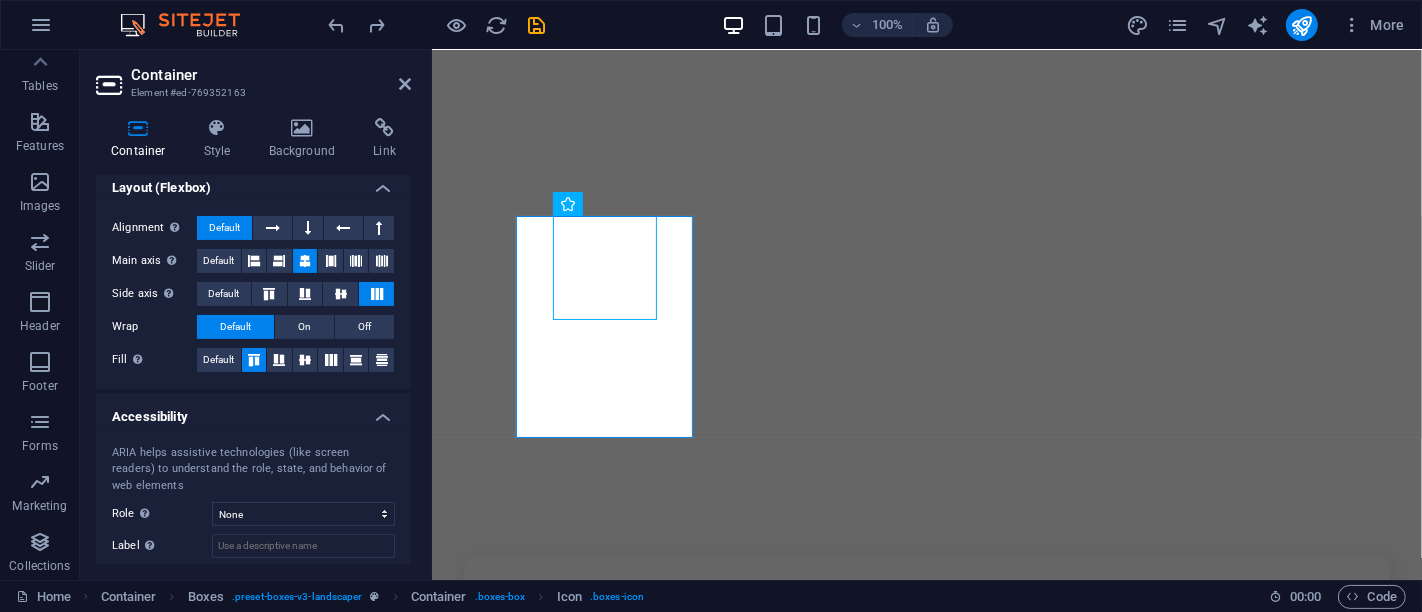 scroll, scrollTop: 419, scrollLeft: 0, axis: vertical 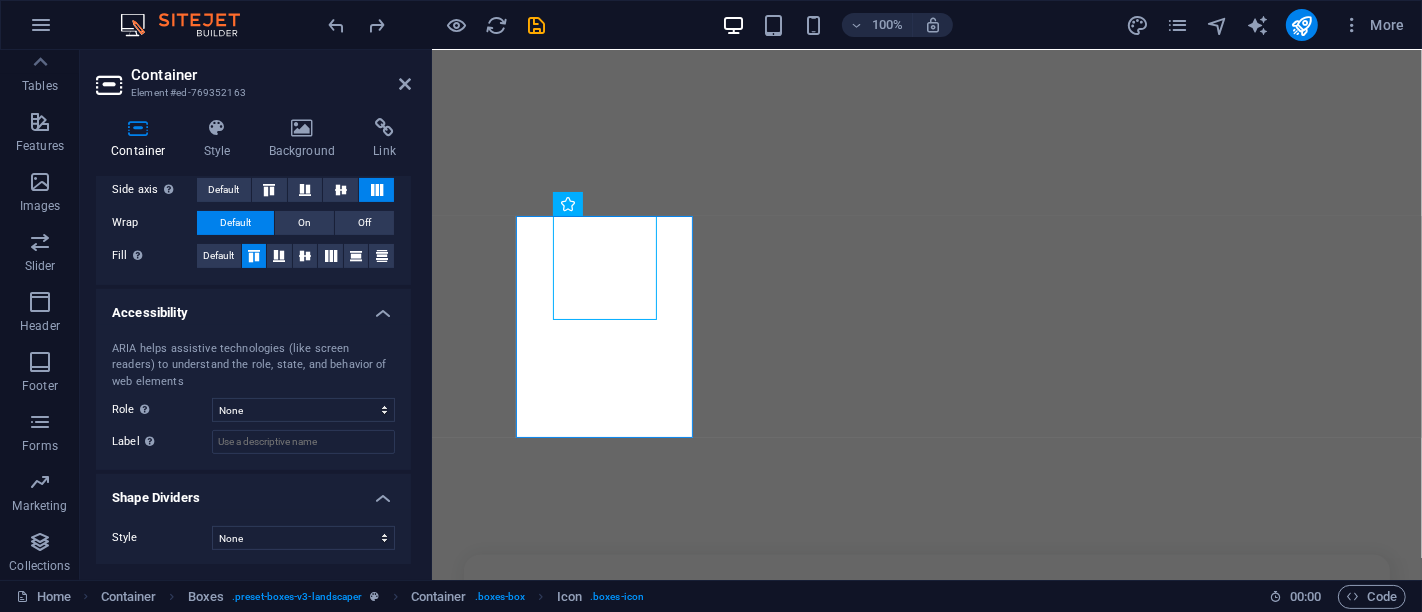 click on "Container Element #ed-769352163
Container Style Background Link Size Height Default px rem % vh vw Min. height None px rem % vh vw Width Default px rem % em vh vw Min. width None px rem % vh vw Content width Default Custom width Width Default px rem % em vh vw Min. width None px rem % vh vw Default padding Custom spacing Default content width and padding can be changed under Design. Edit design Layout (Flexbox) Alignment Determines the flex direction. Default Main axis Determine how elements should behave along the main axis inside this container (justify content). Default Side axis Control the vertical direction of the element inside of the container (align items). Default Wrap Default On Off Fill Controls the distances and direction of elements on the y-axis across several lines (align content). Default Accessibility ARIA helps assistive technologies (like screen readers) to understand the role, state, and behavior of web elements Role The ARIA role defines the purpose of an element.  None" at bounding box center (256, 315) 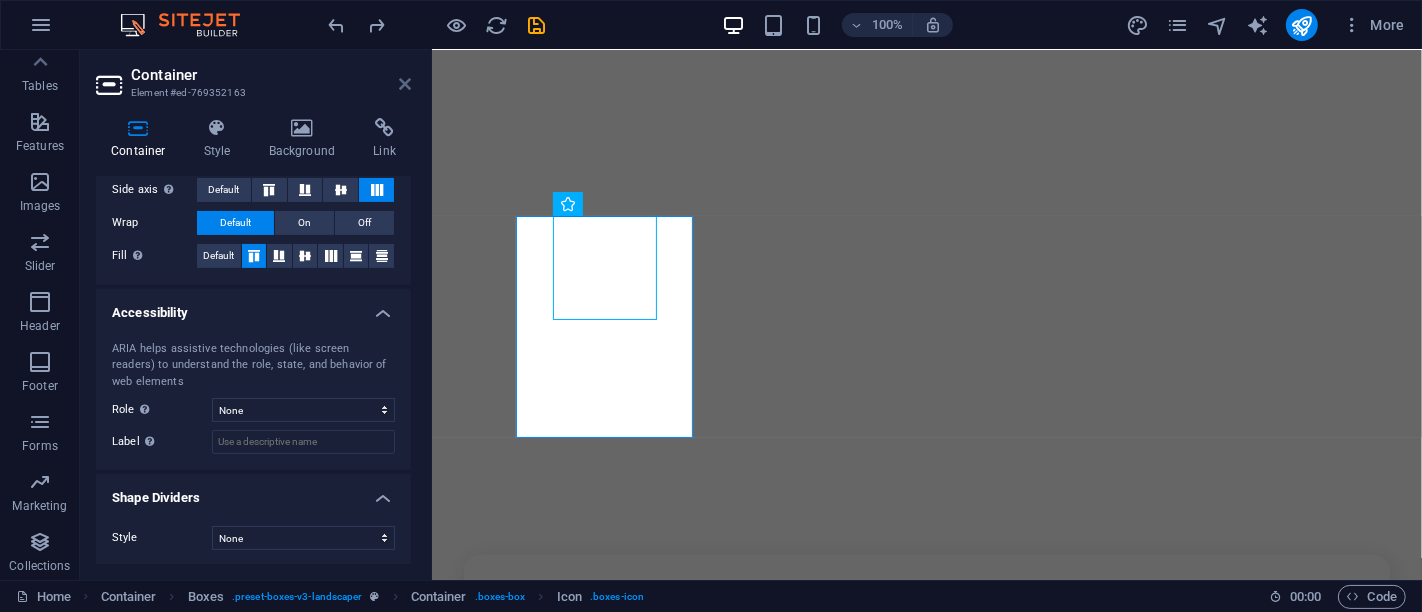 click at bounding box center [405, 84] 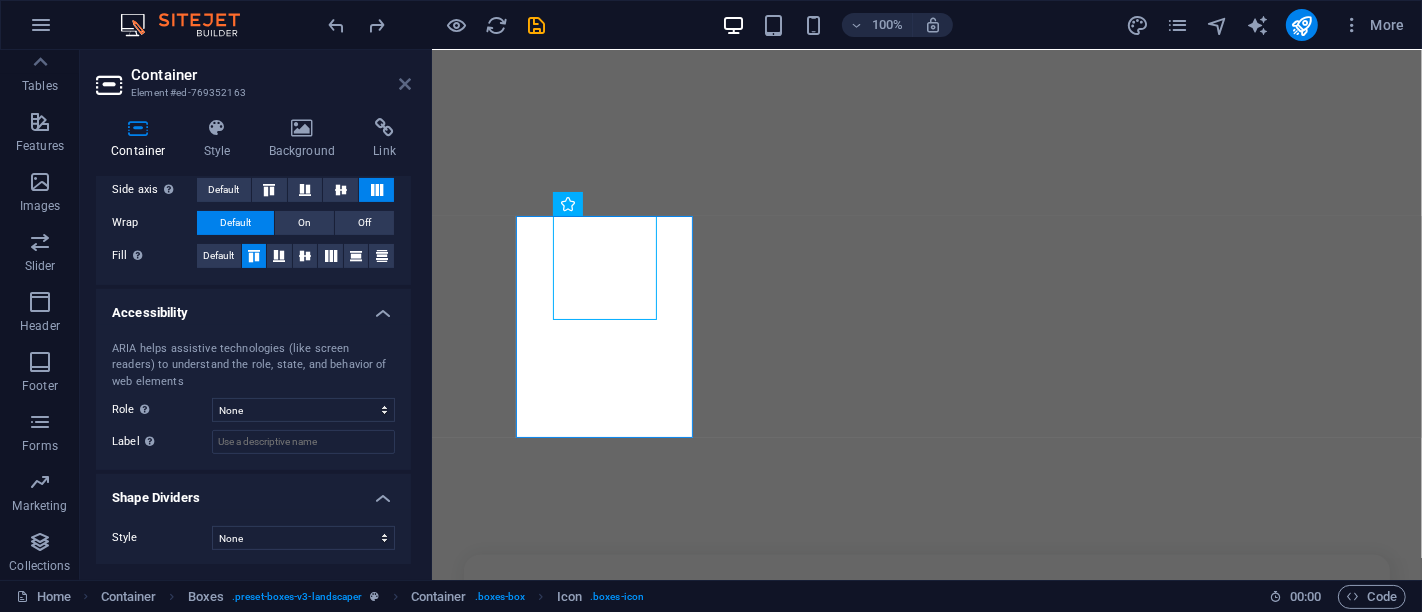 scroll, scrollTop: 788, scrollLeft: 0, axis: vertical 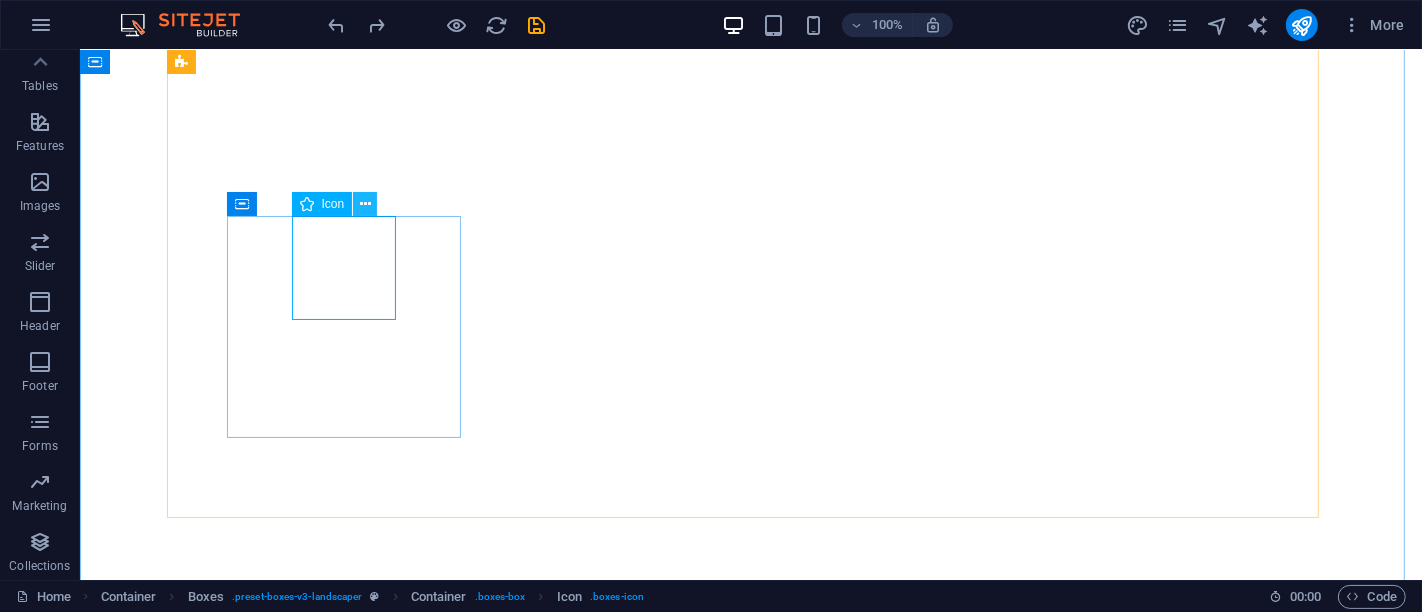 click at bounding box center (365, 204) 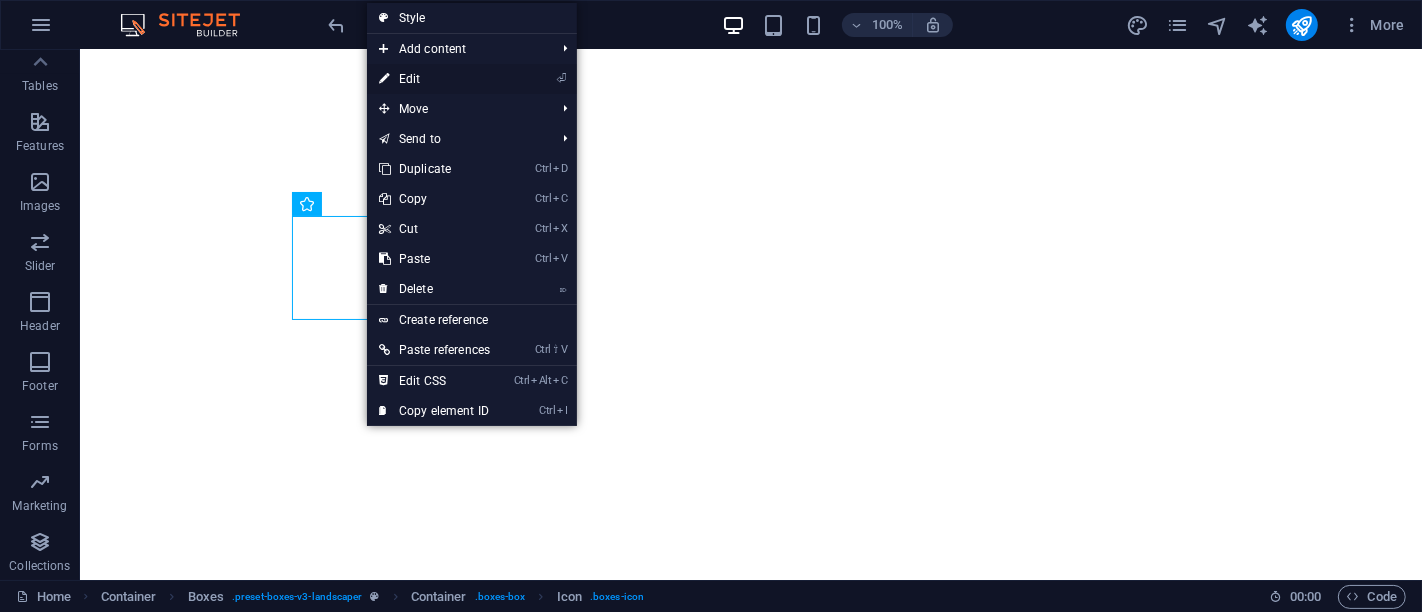 click on "⏎  Edit" at bounding box center [434, 79] 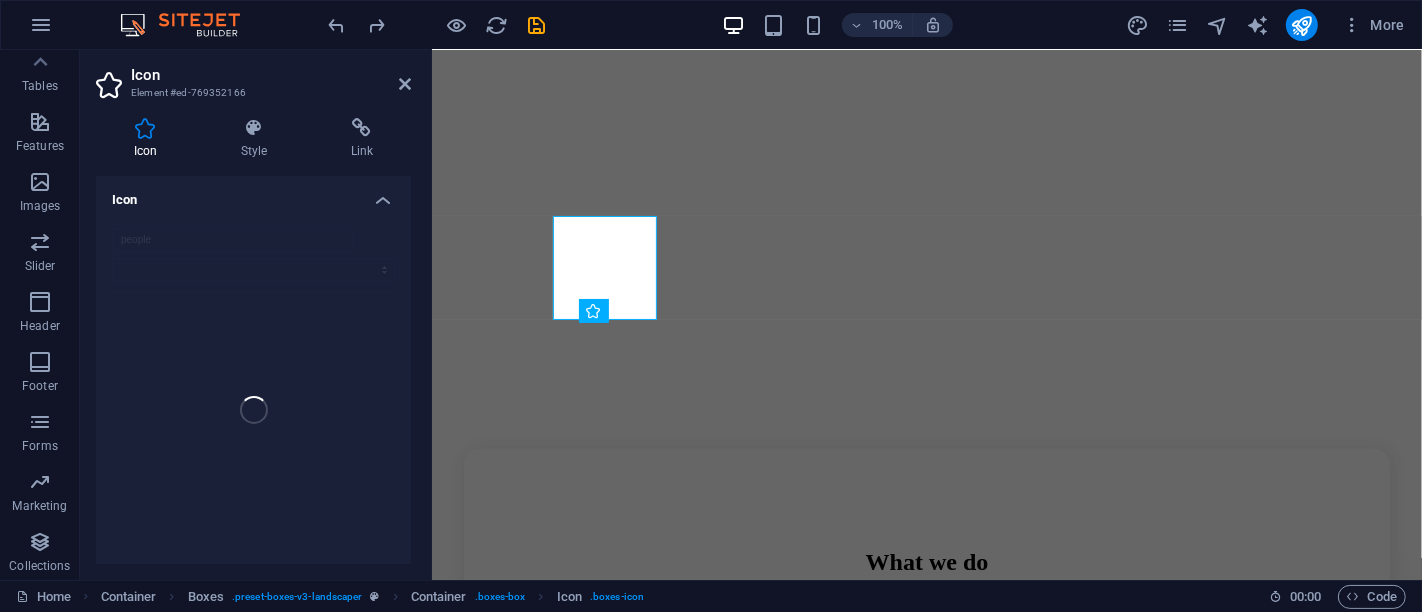 scroll, scrollTop: 682, scrollLeft: 0, axis: vertical 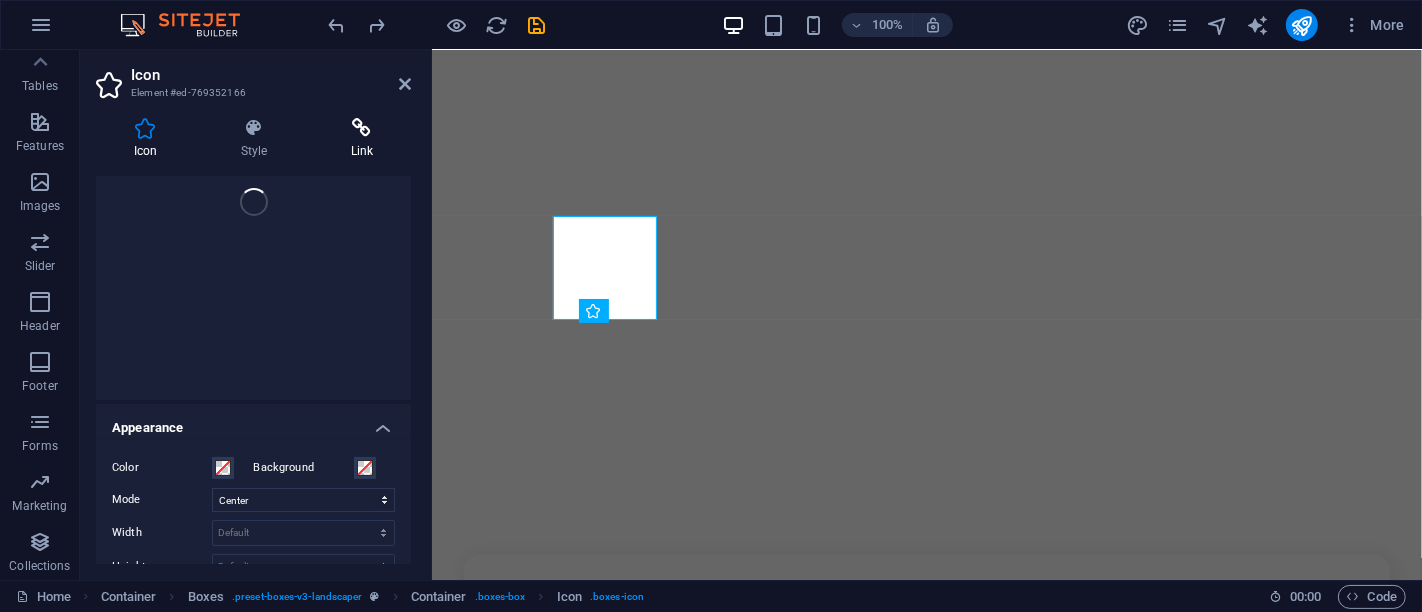 click at bounding box center (362, 128) 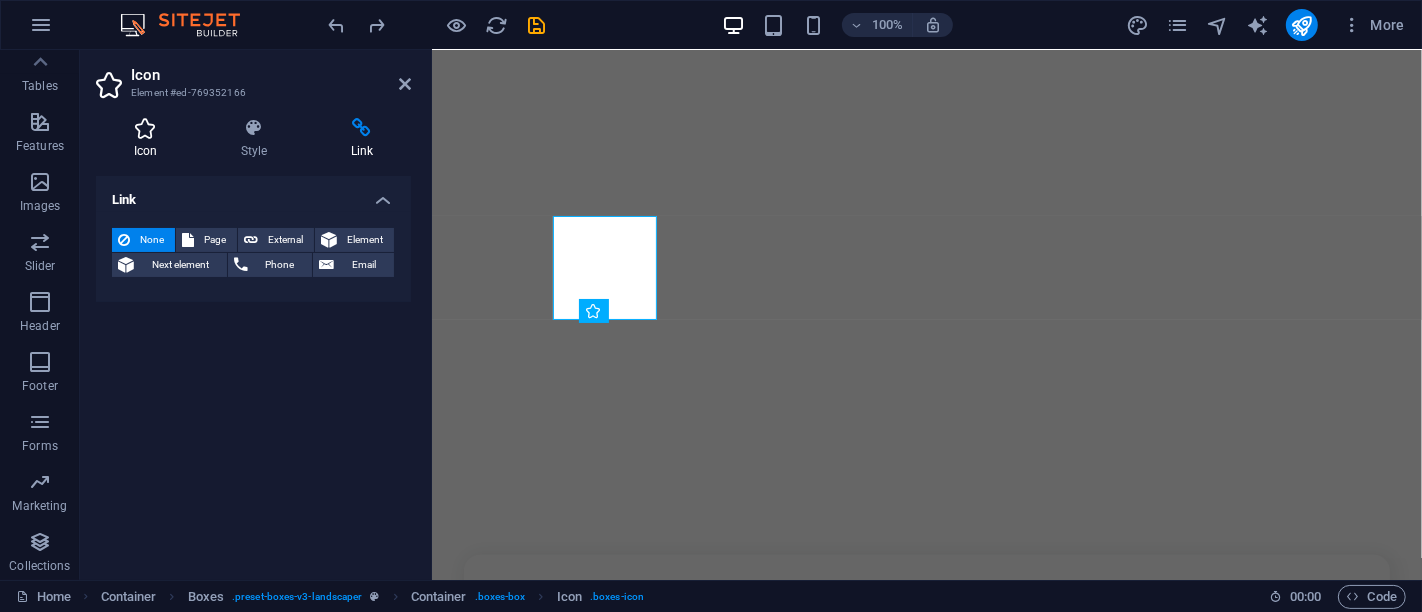 click on "Icon" at bounding box center (149, 139) 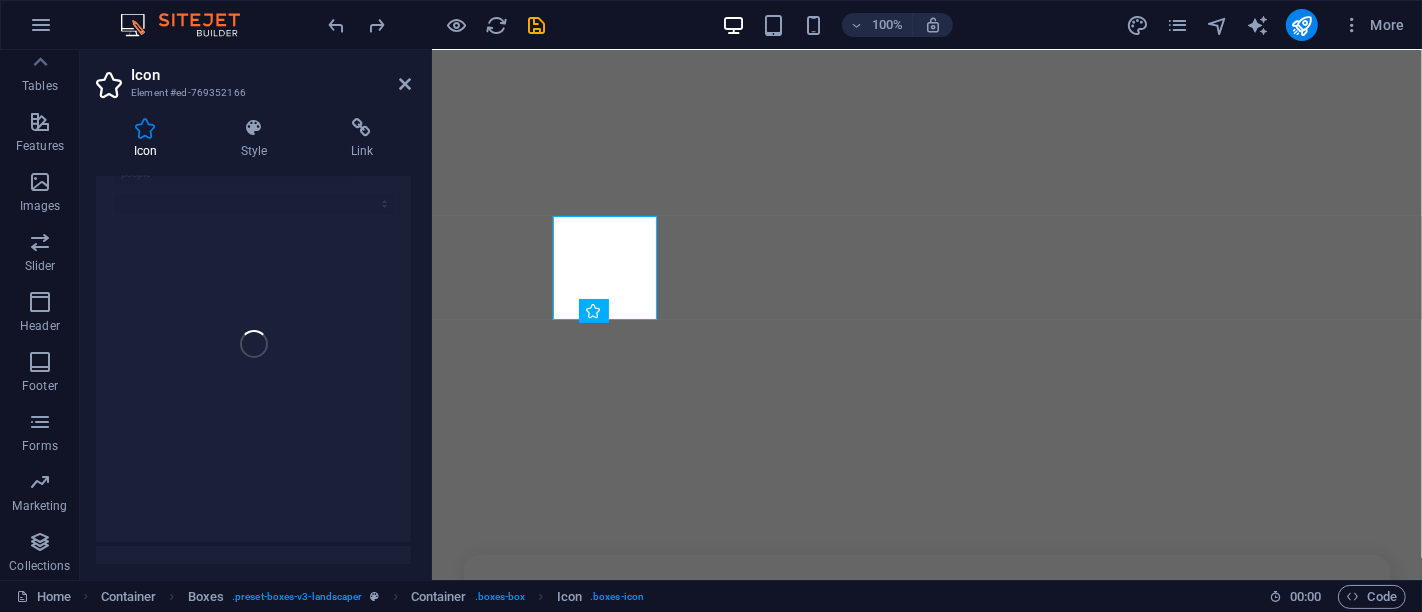 scroll, scrollTop: 15, scrollLeft: 0, axis: vertical 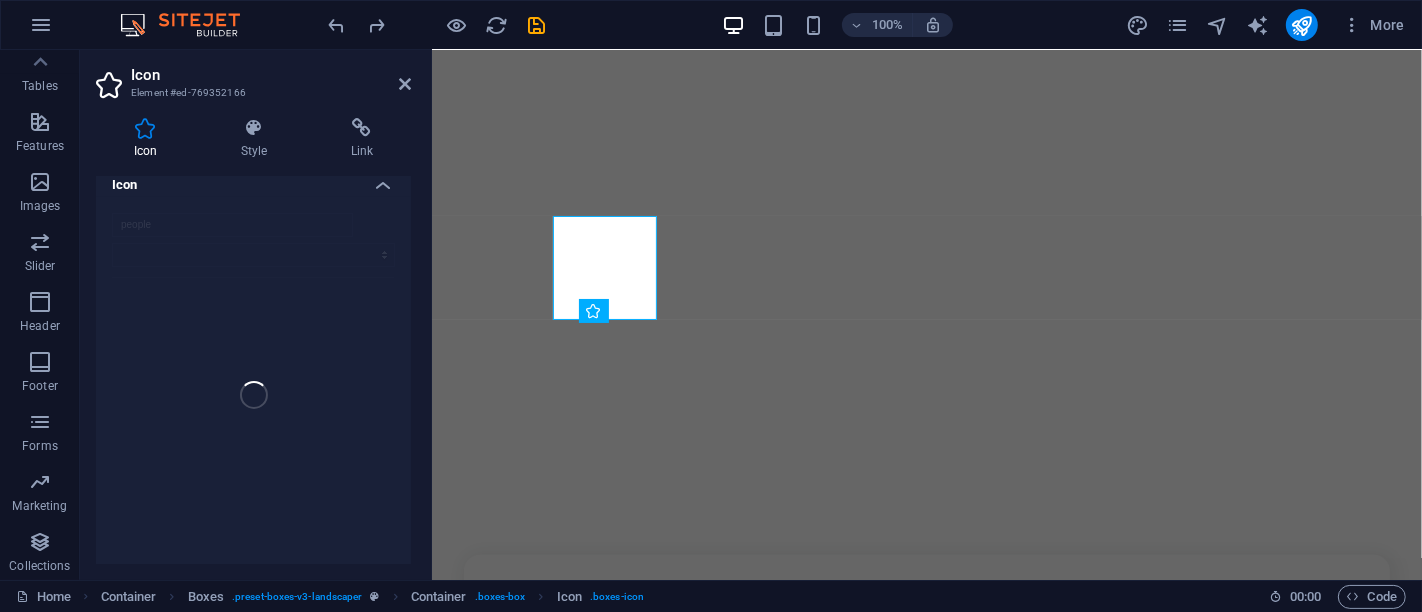click on "people" at bounding box center (253, 395) 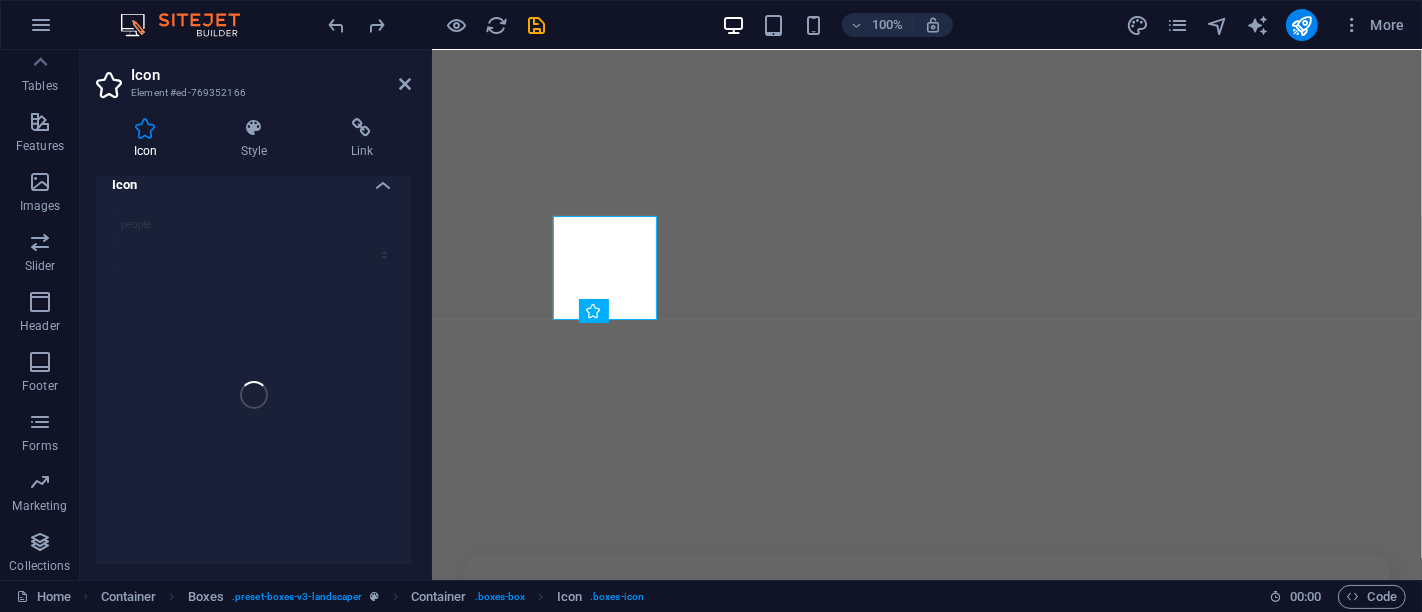 click on "people" at bounding box center [253, 395] 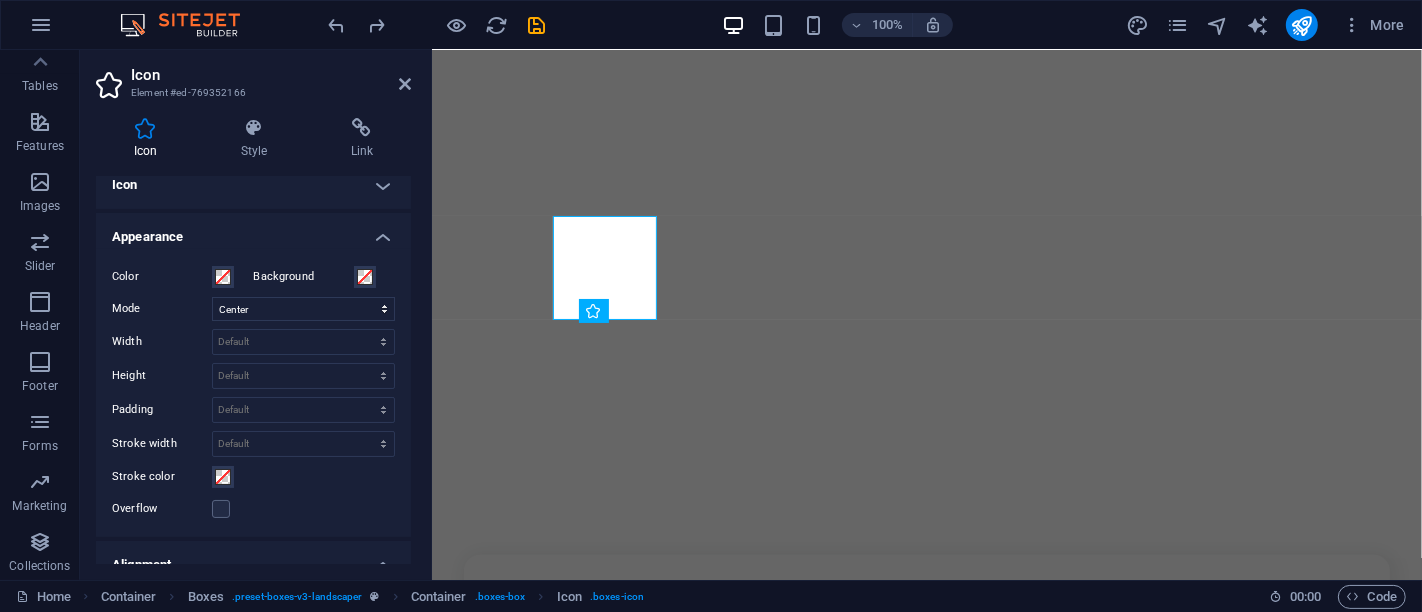 click on "Icon" at bounding box center [253, 185] 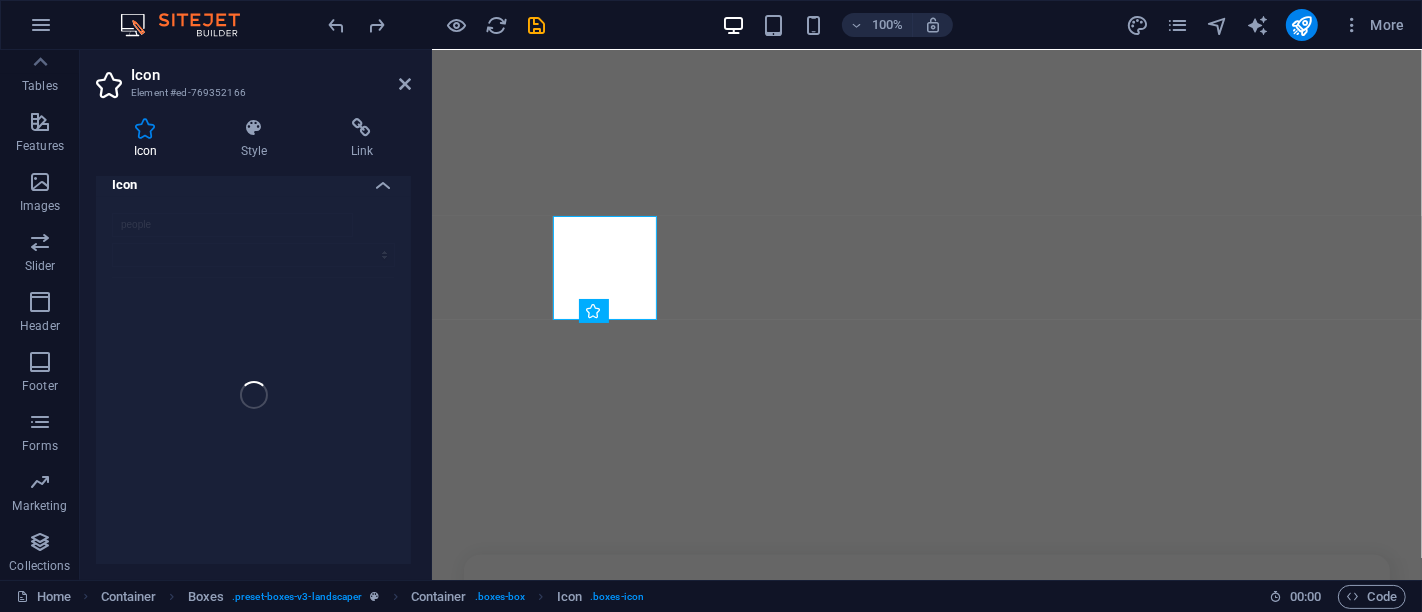 click on "people" at bounding box center [253, 395] 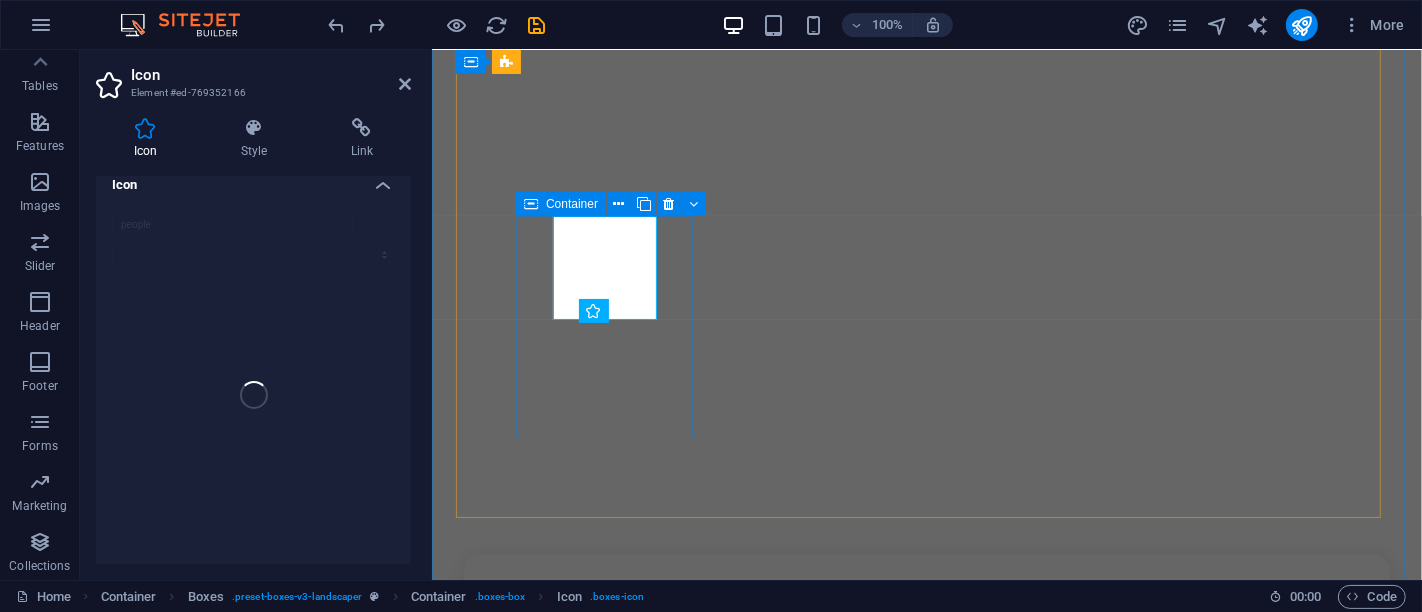 click on ".fa-secondary{opacity:.4} Community-Based Service" at bounding box center [926, 1128] 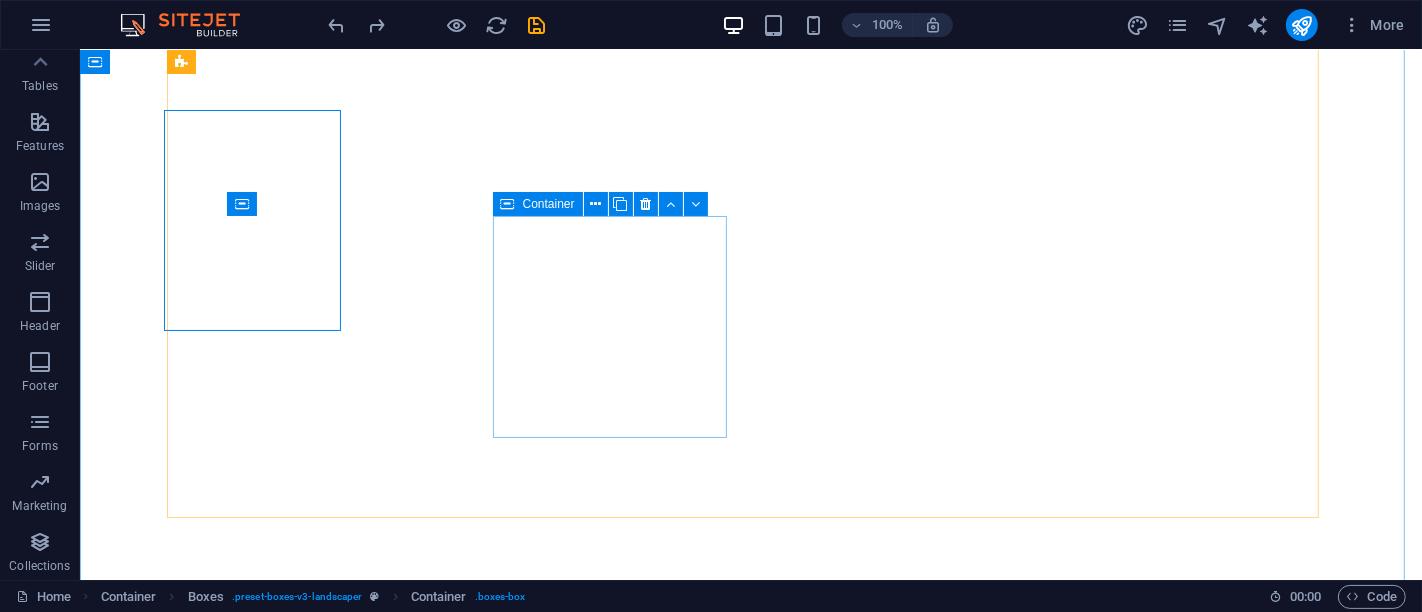 scroll, scrollTop: 788, scrollLeft: 0, axis: vertical 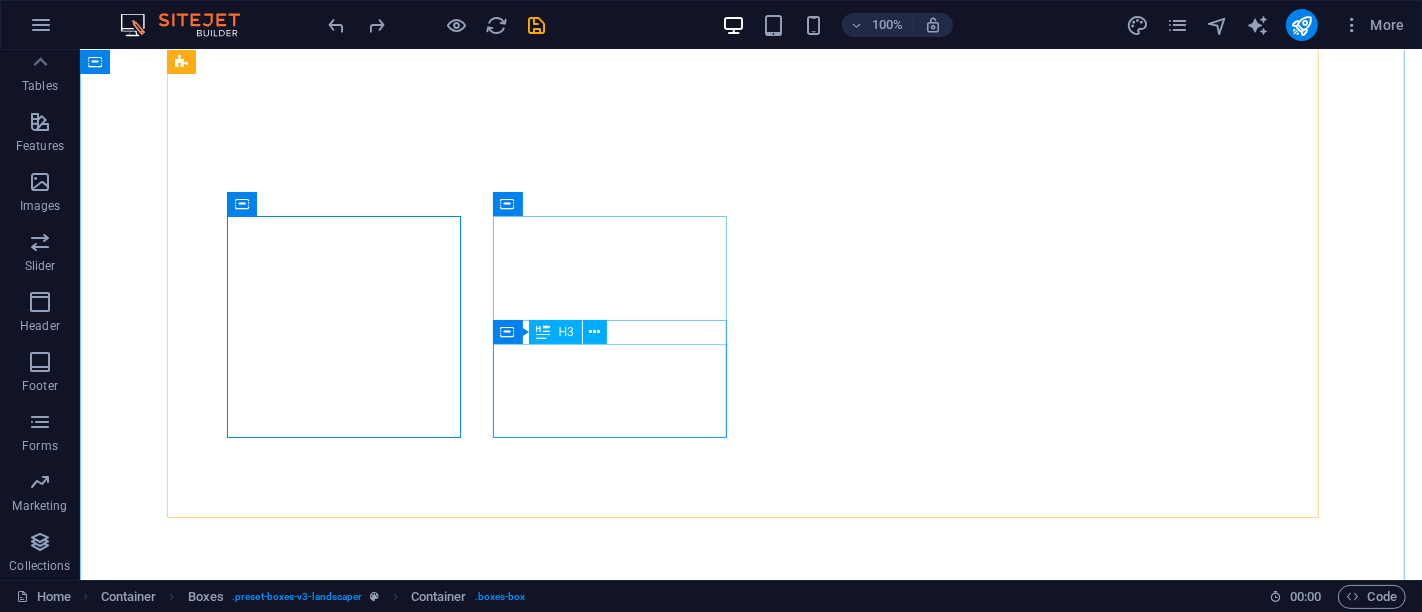 click on "Trading and Affordable Distribution" at bounding box center (750, 2848) 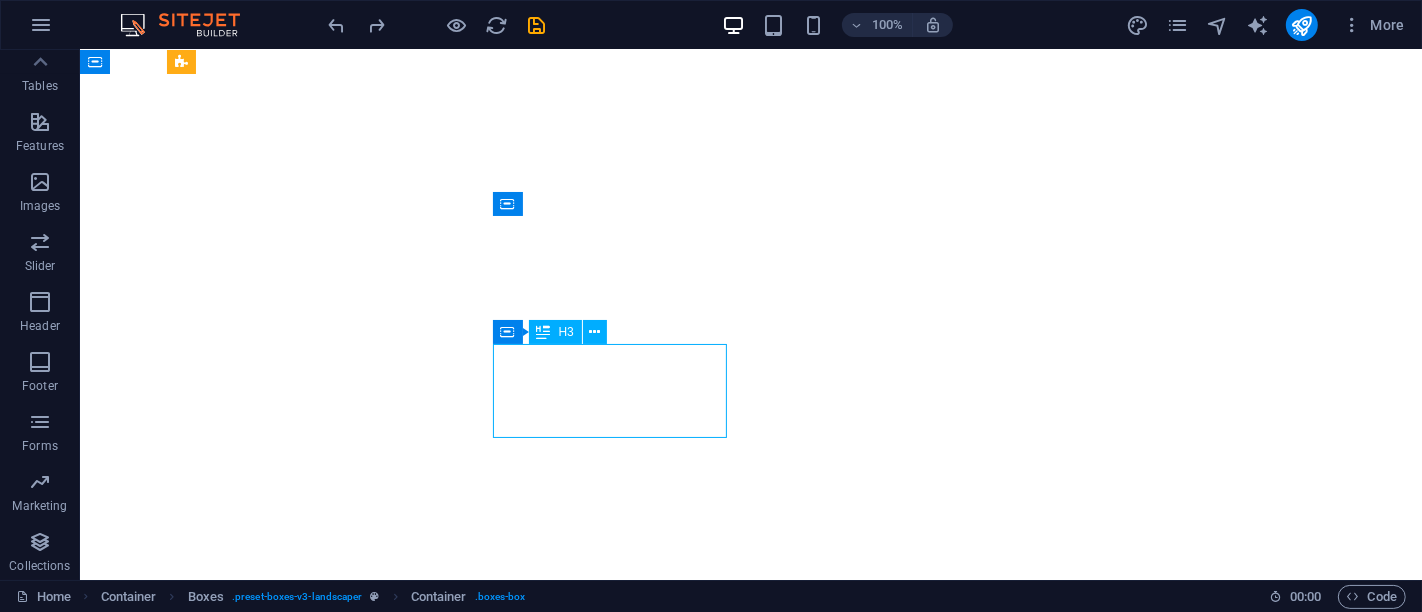 click on "Trading and Affordable Distribution" at bounding box center (750, 2848) 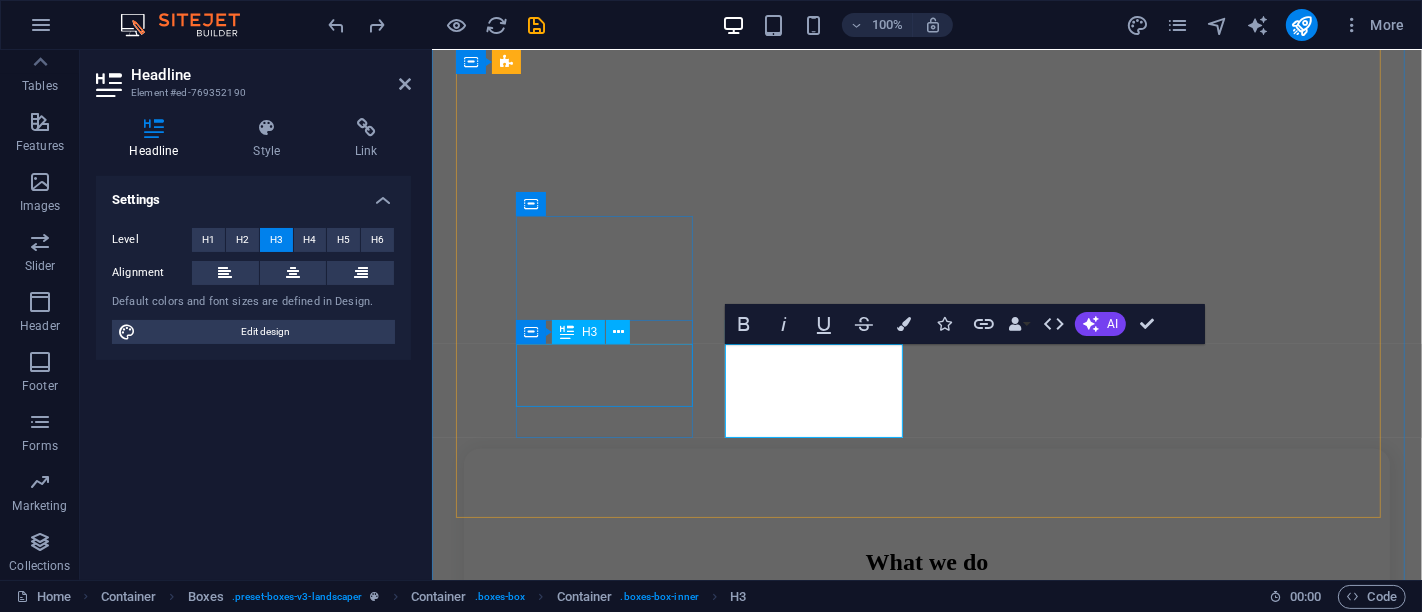 scroll, scrollTop: 682, scrollLeft: 0, axis: vertical 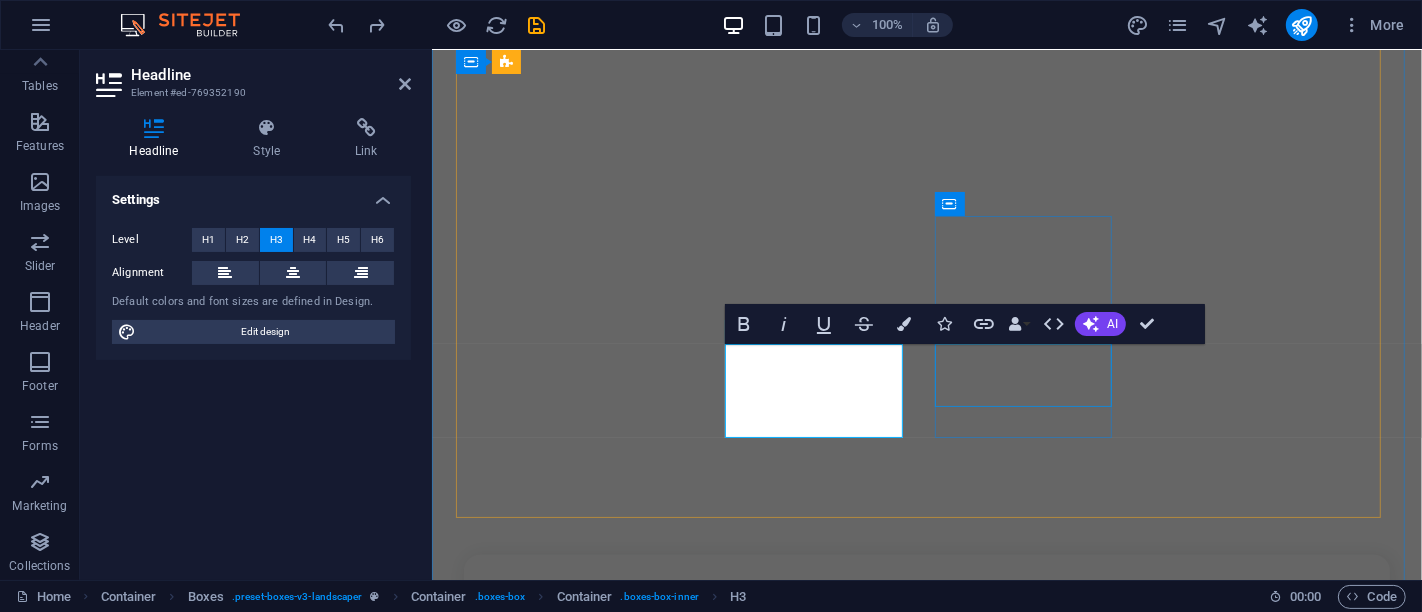 click on "Digital member Registration" at bounding box center [926, 2987] 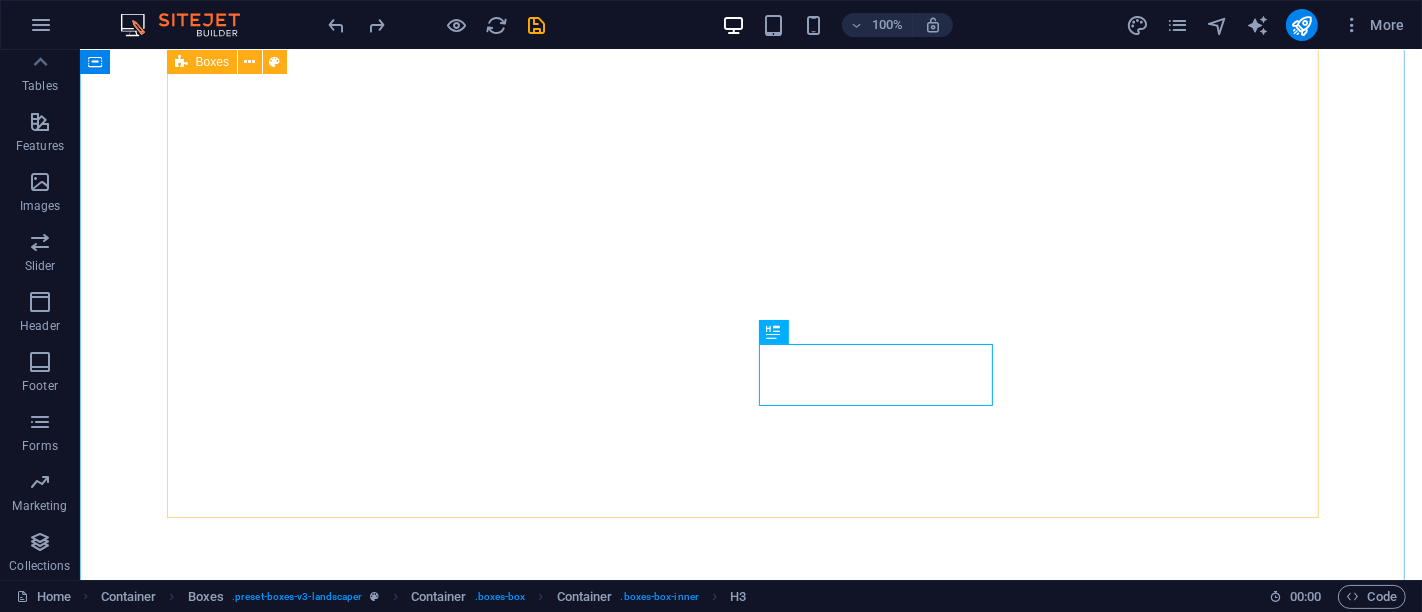 scroll, scrollTop: 788, scrollLeft: 0, axis: vertical 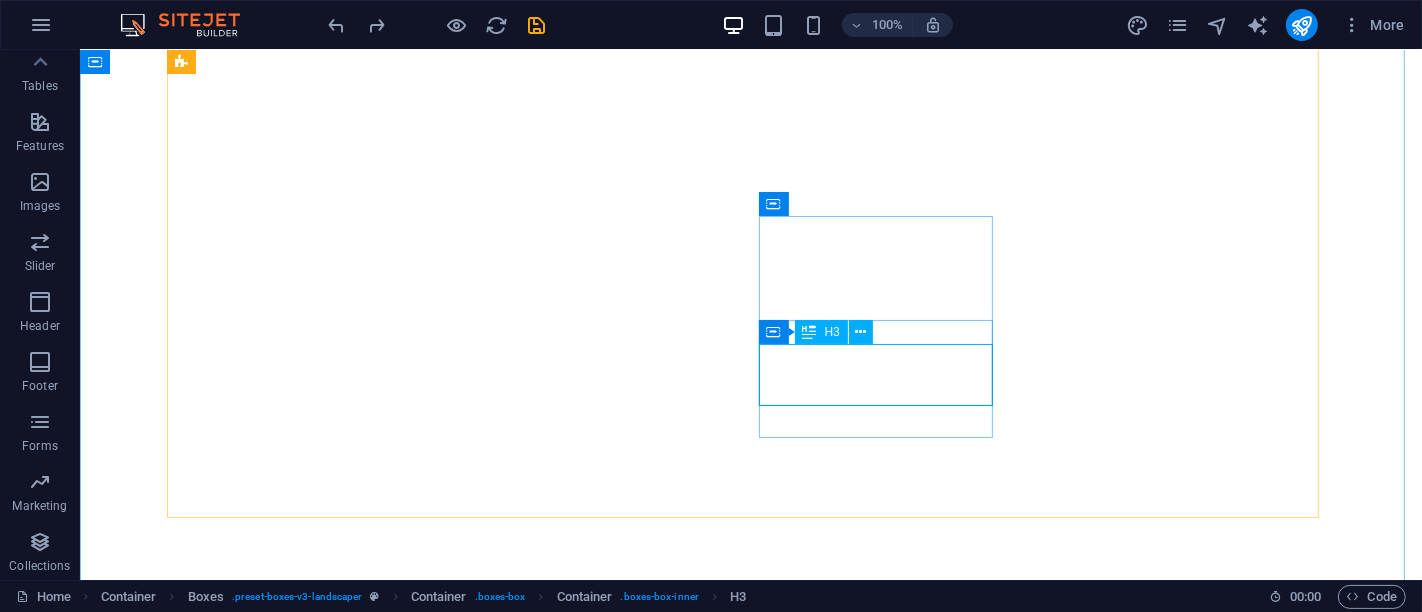 click on "Digital member Registration" at bounding box center (750, 3928) 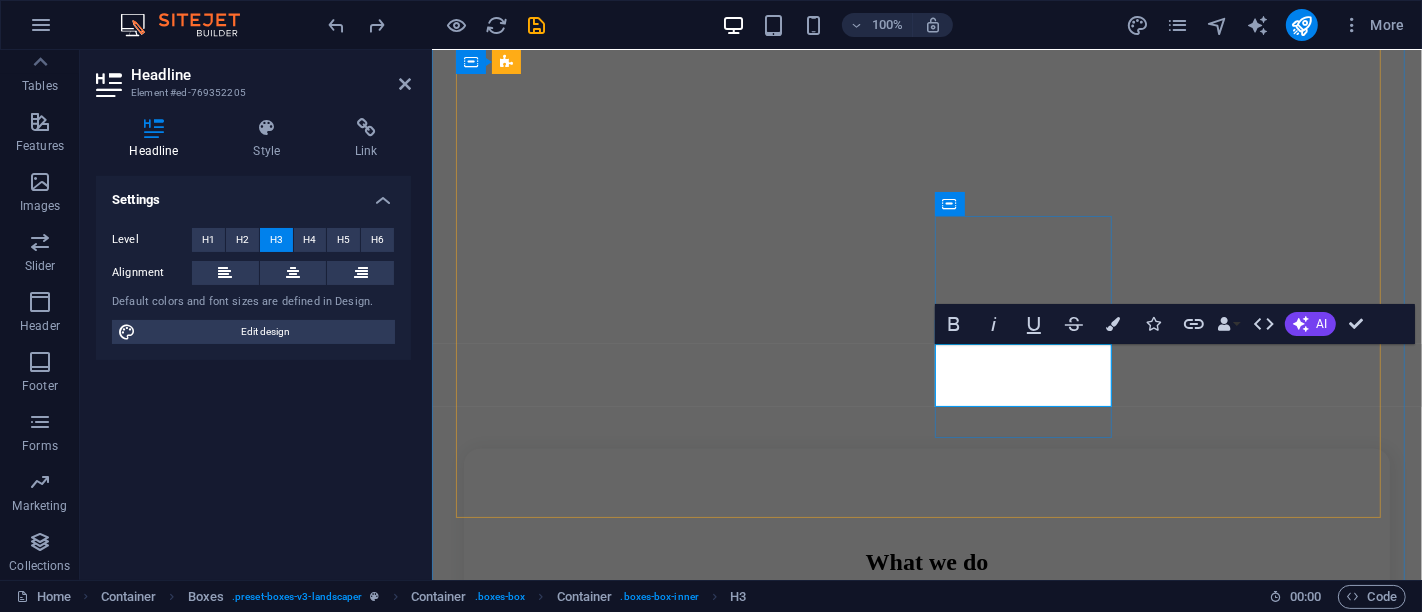 scroll, scrollTop: 682, scrollLeft: 0, axis: vertical 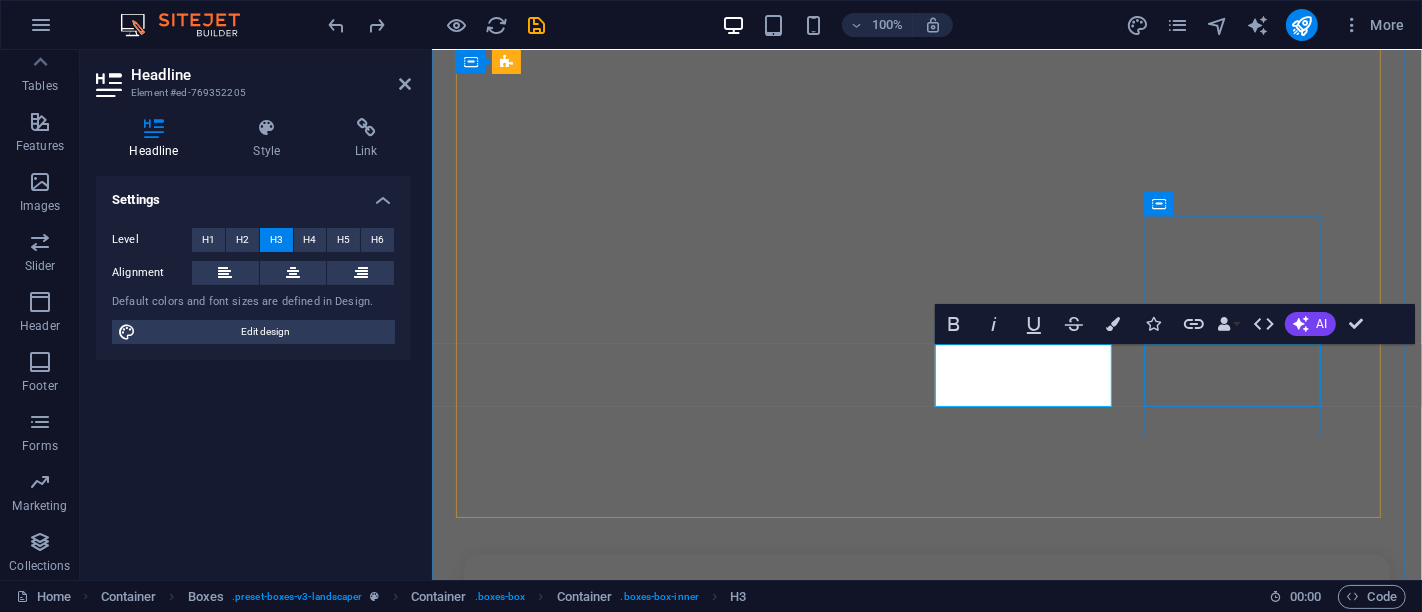 click on "Making Guarantee" at bounding box center (926, 3720) 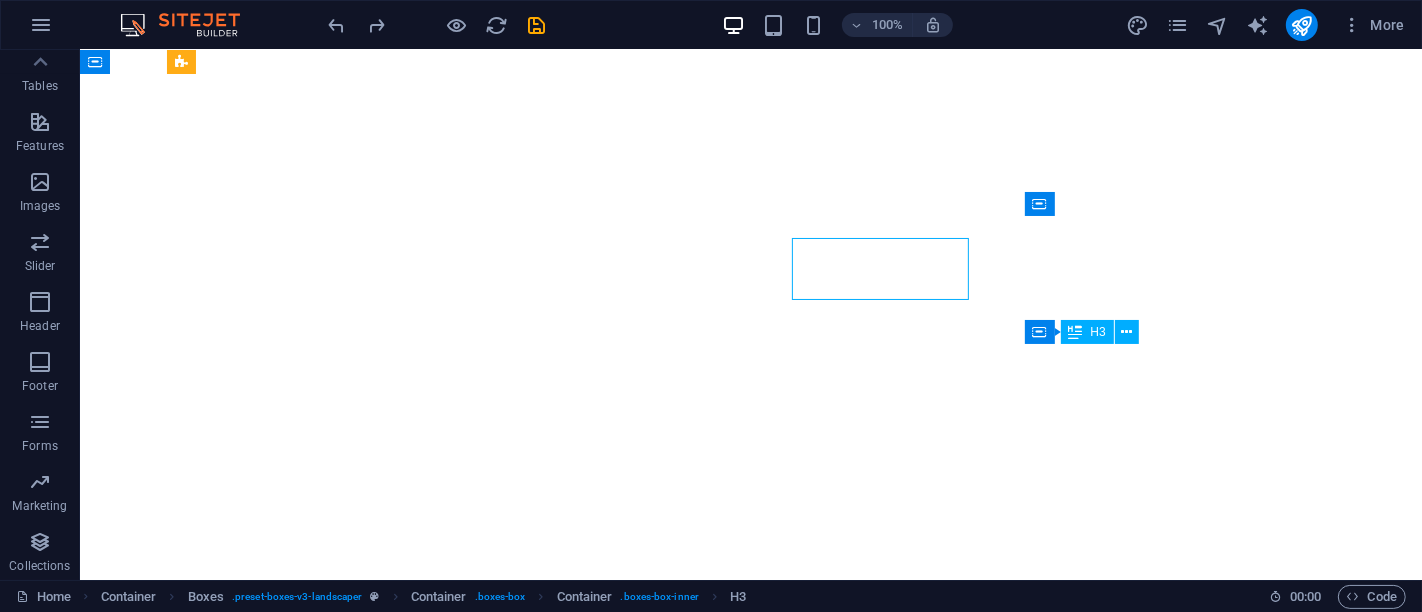scroll, scrollTop: 788, scrollLeft: 0, axis: vertical 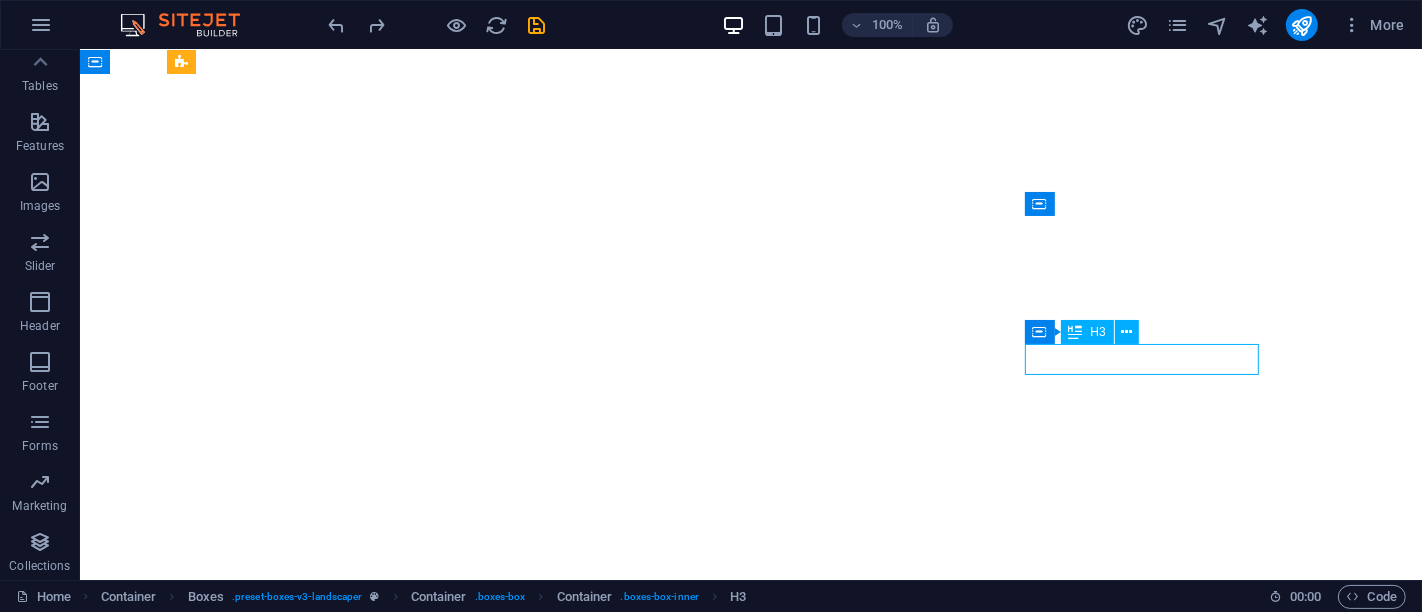 click on "Making Guarantee" at bounding box center (750, 4942) 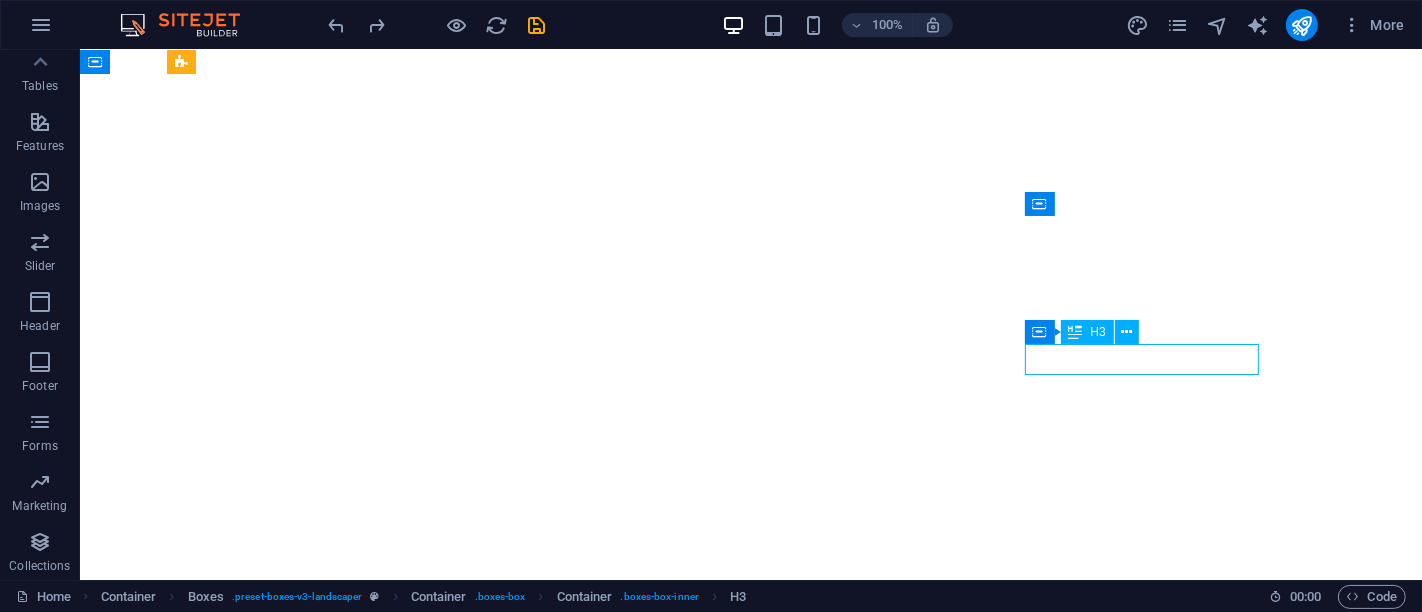 click on "Making Guarantee" at bounding box center (750, 4942) 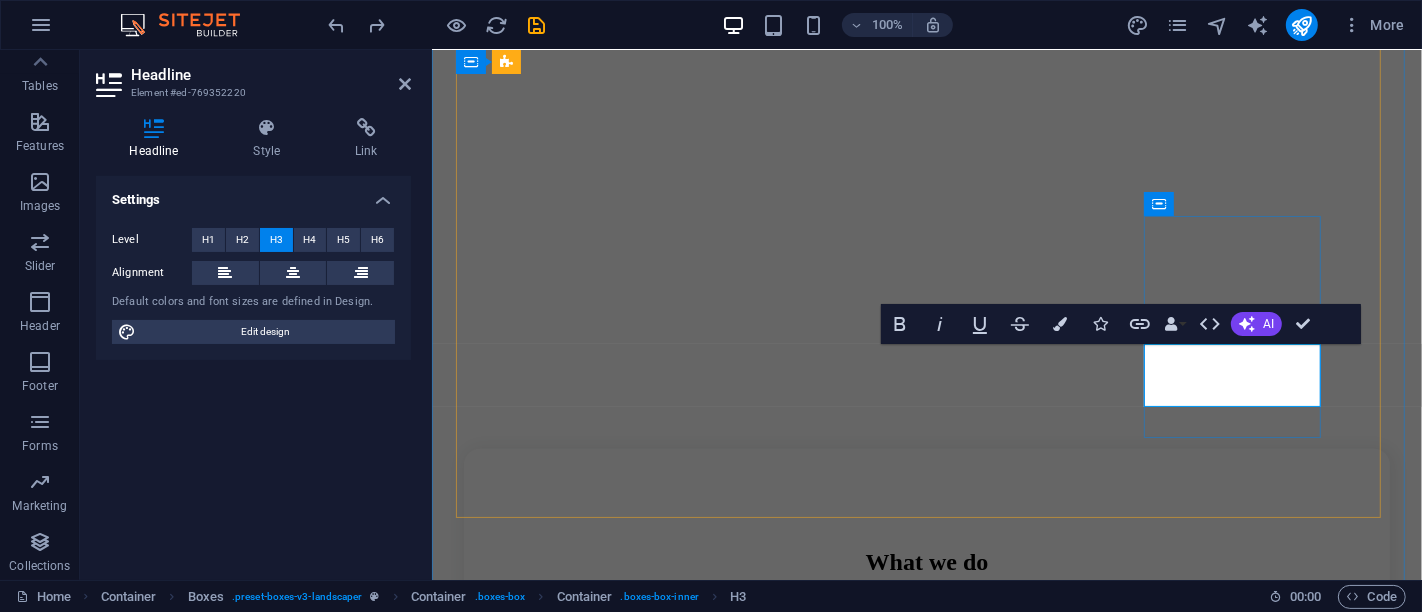 scroll, scrollTop: 682, scrollLeft: 0, axis: vertical 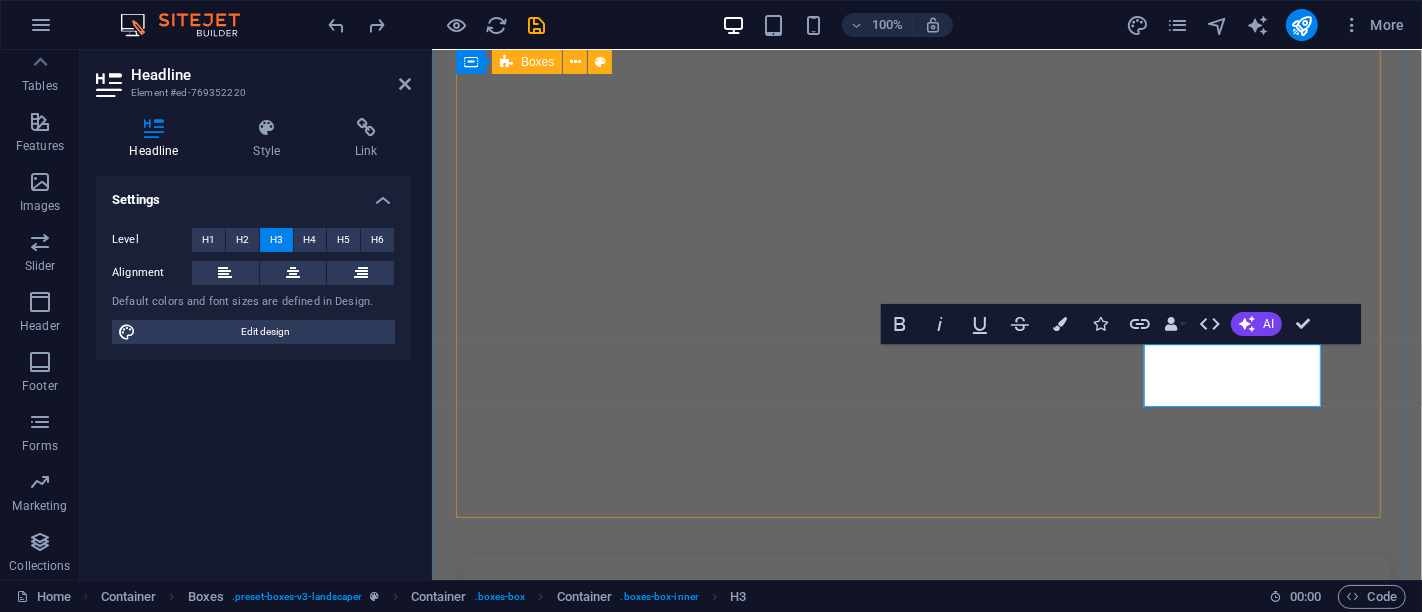 click on "What we do .fa-secondary{opacity:.4} Community-Based Service Trading and Affordable Distribution Digital member Registration Making Guarantee" at bounding box center [926, 2192] 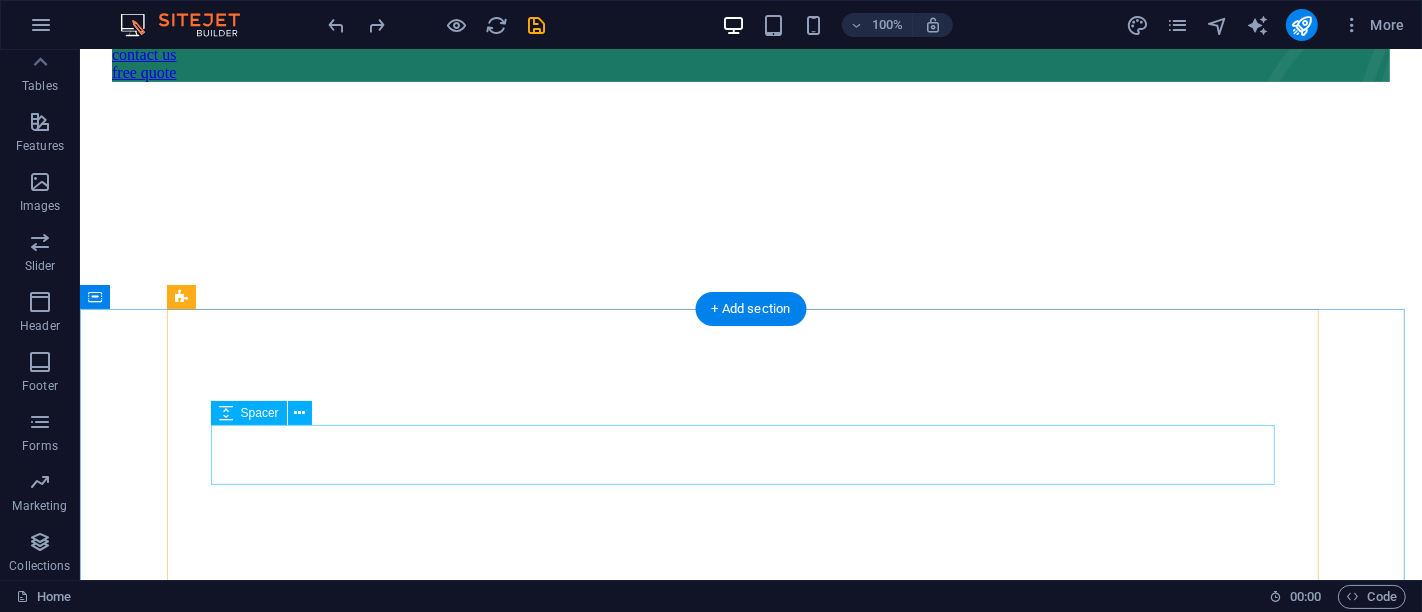 scroll, scrollTop: 502, scrollLeft: 0, axis: vertical 